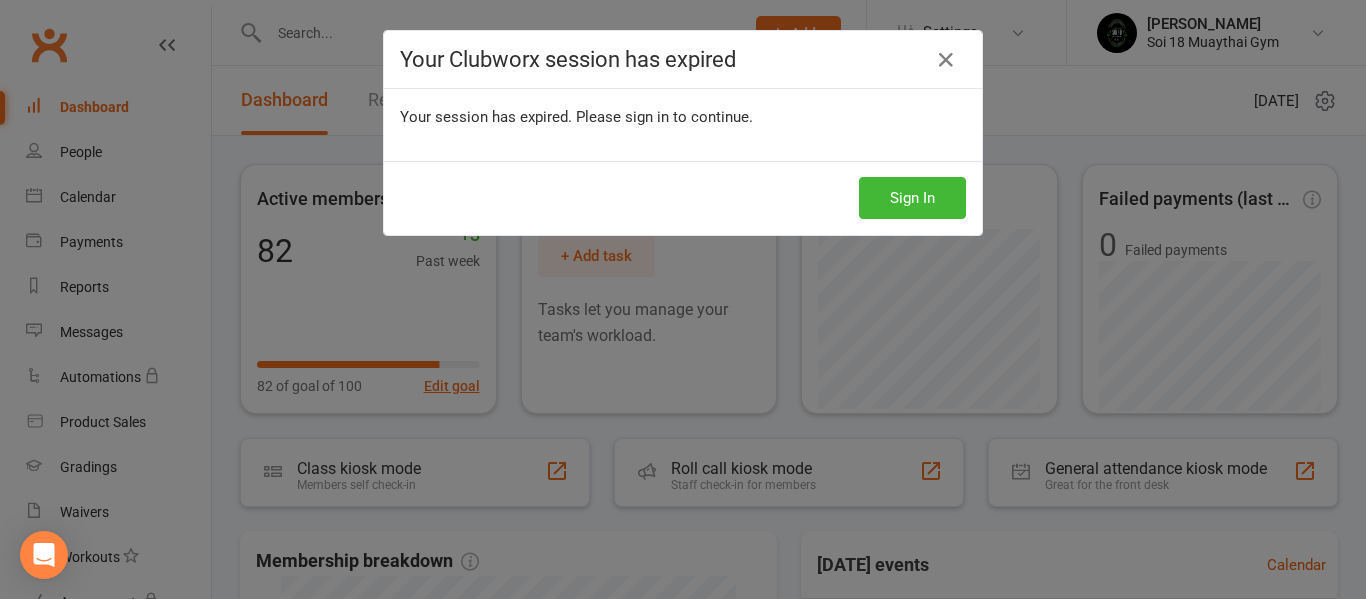 scroll, scrollTop: 0, scrollLeft: 0, axis: both 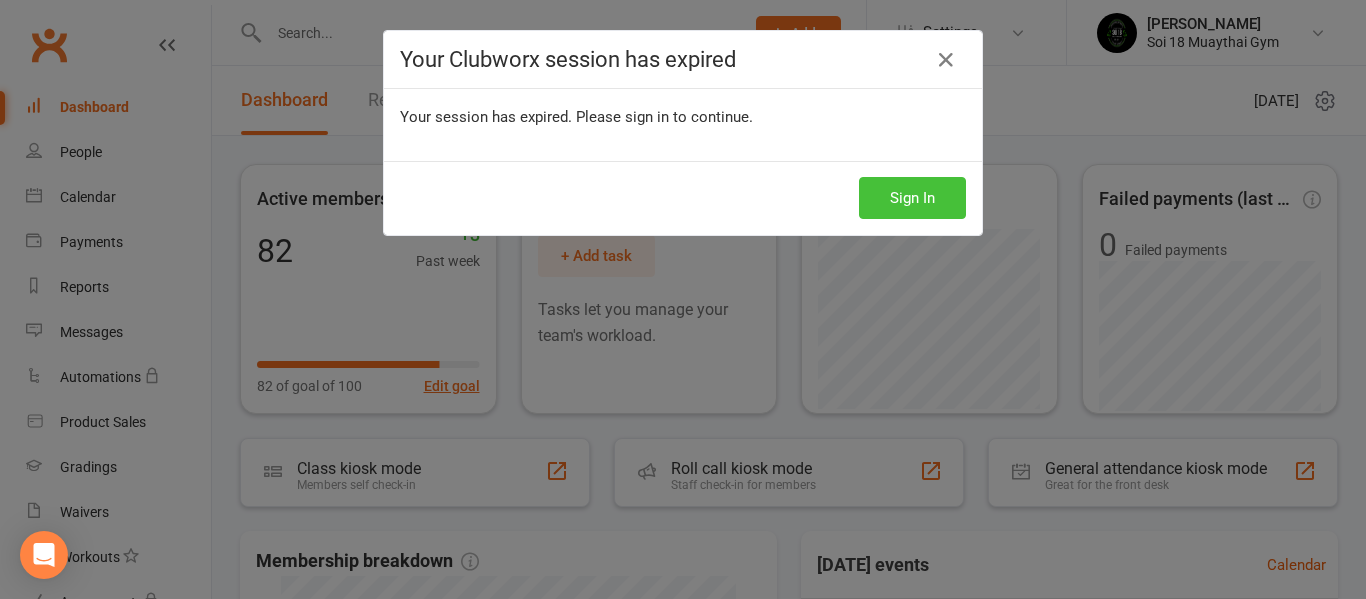click on "Sign In" at bounding box center [912, 198] 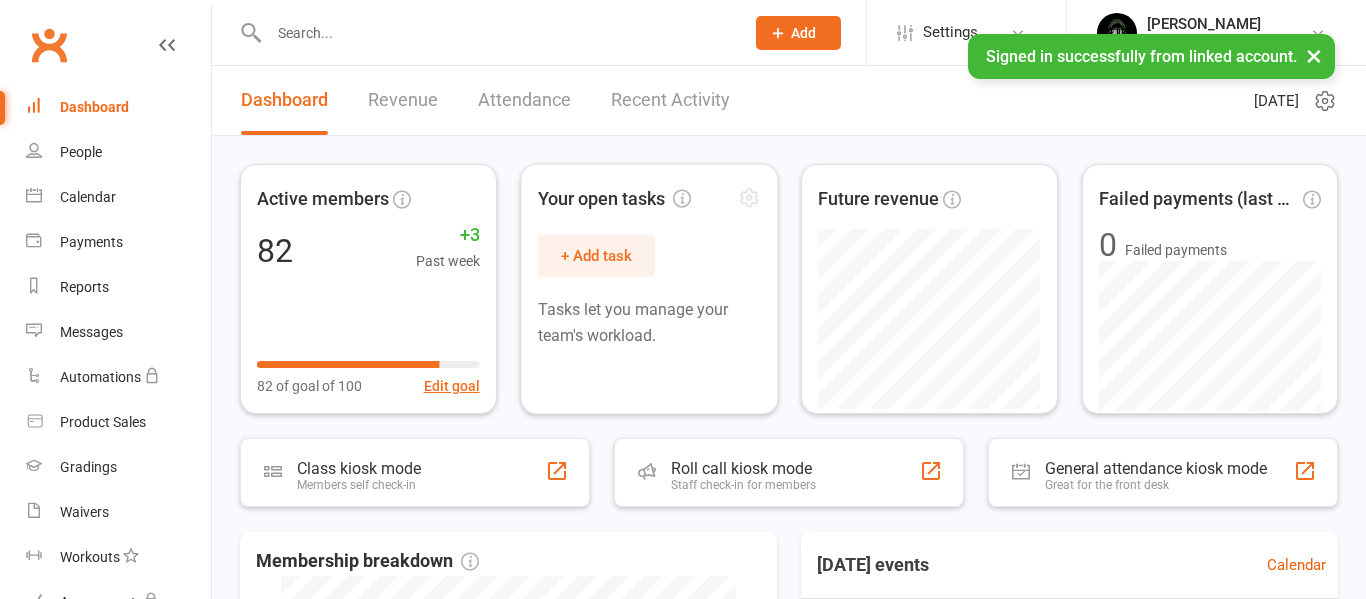 scroll, scrollTop: 0, scrollLeft: 0, axis: both 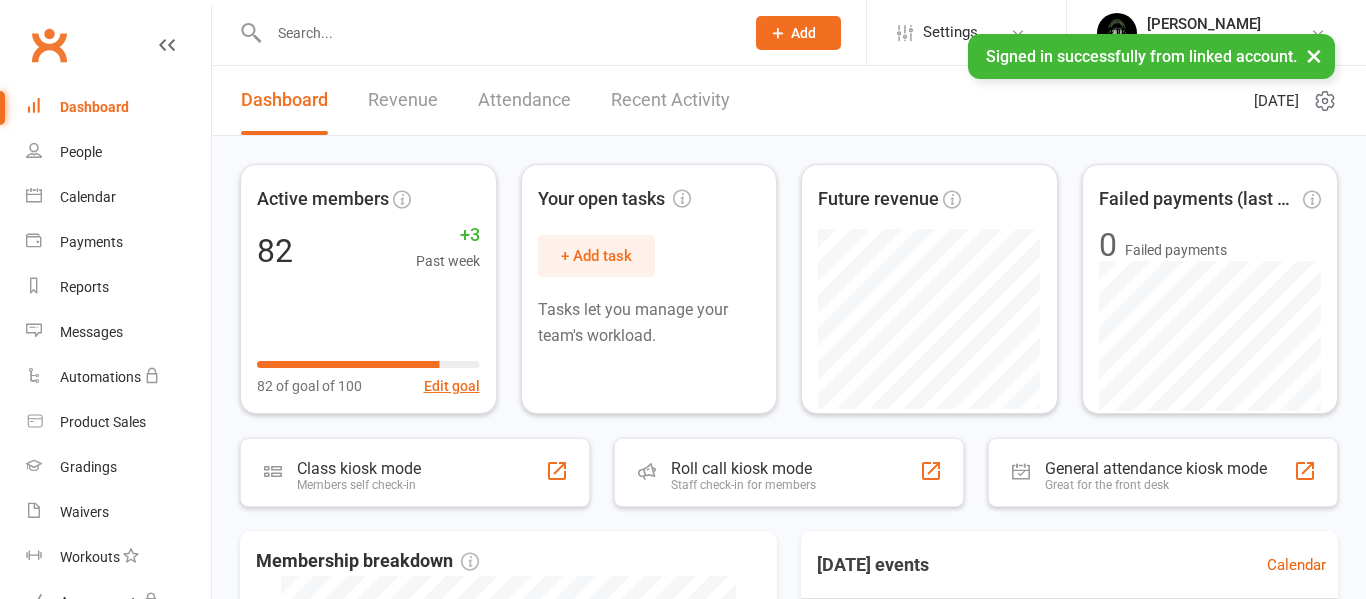 click on "Recent Activity" at bounding box center [670, 100] 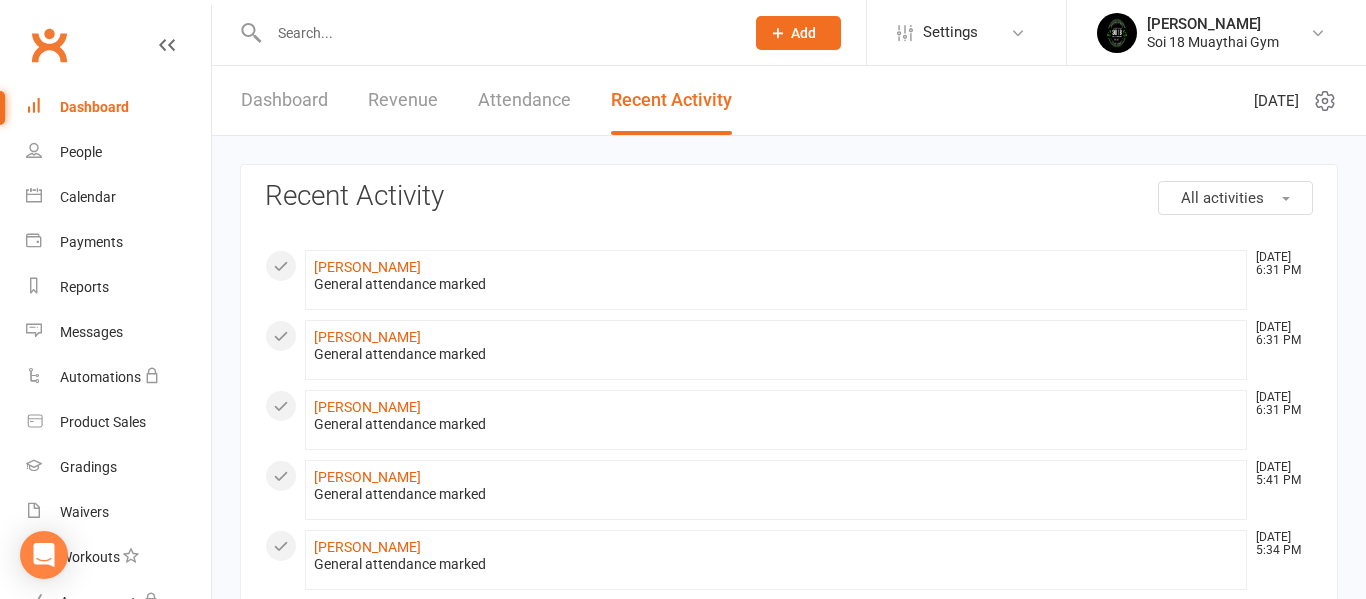 click on "Dashboard" at bounding box center [284, 100] 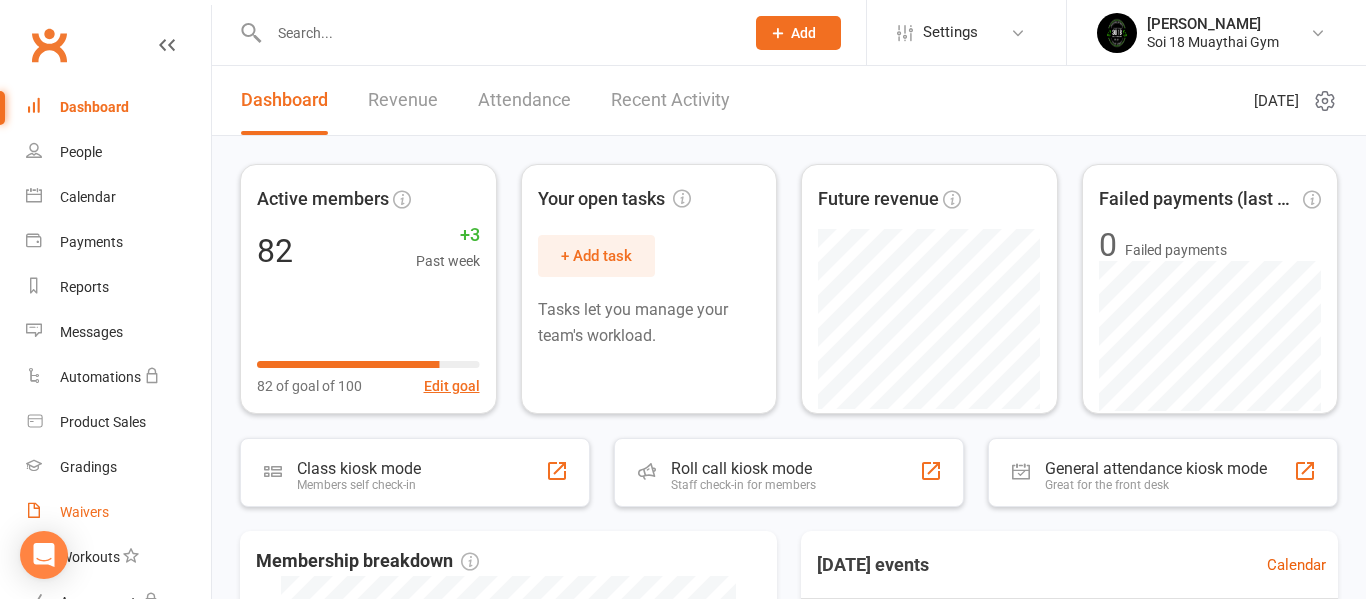 click on "Waivers" at bounding box center [84, 512] 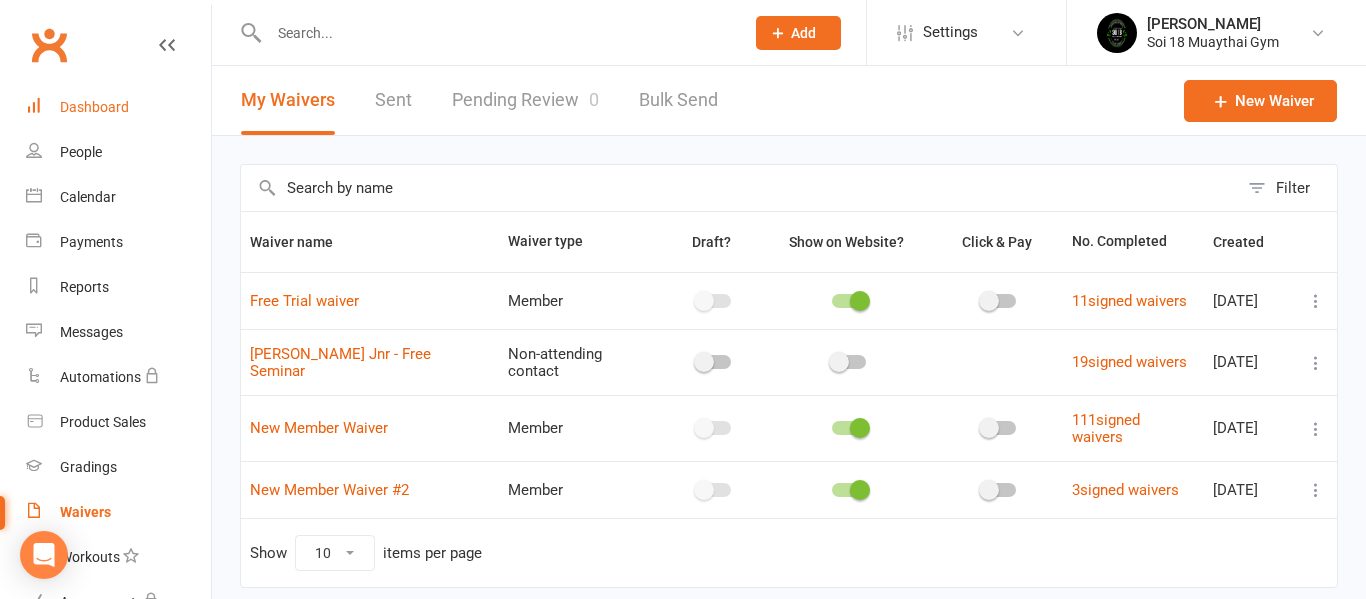 click on "Dashboard" at bounding box center [94, 107] 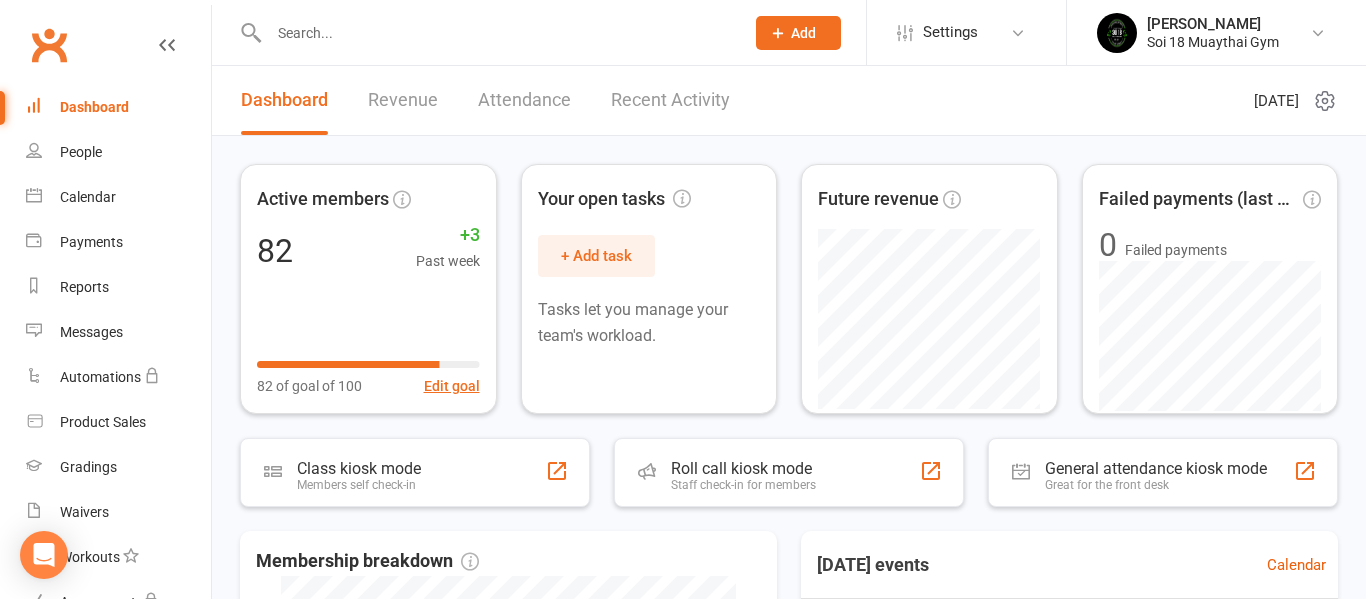 click at bounding box center [496, 33] 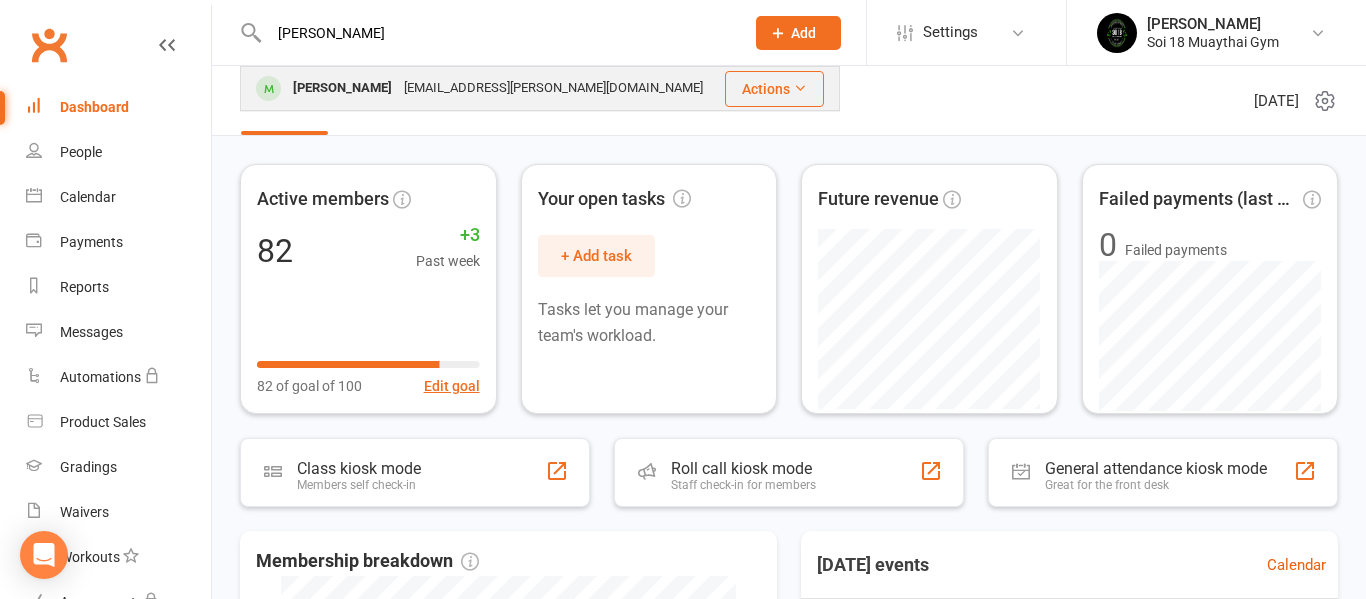 type on "[PERSON_NAME]" 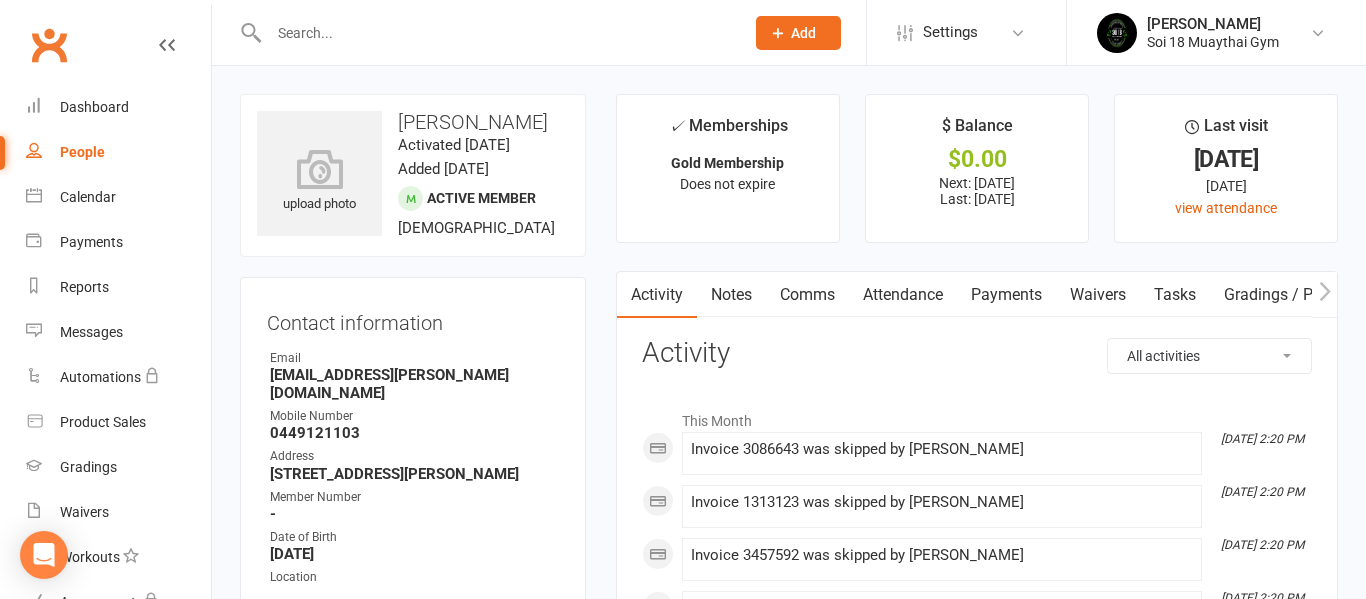 click on "Payments" at bounding box center [1006, 295] 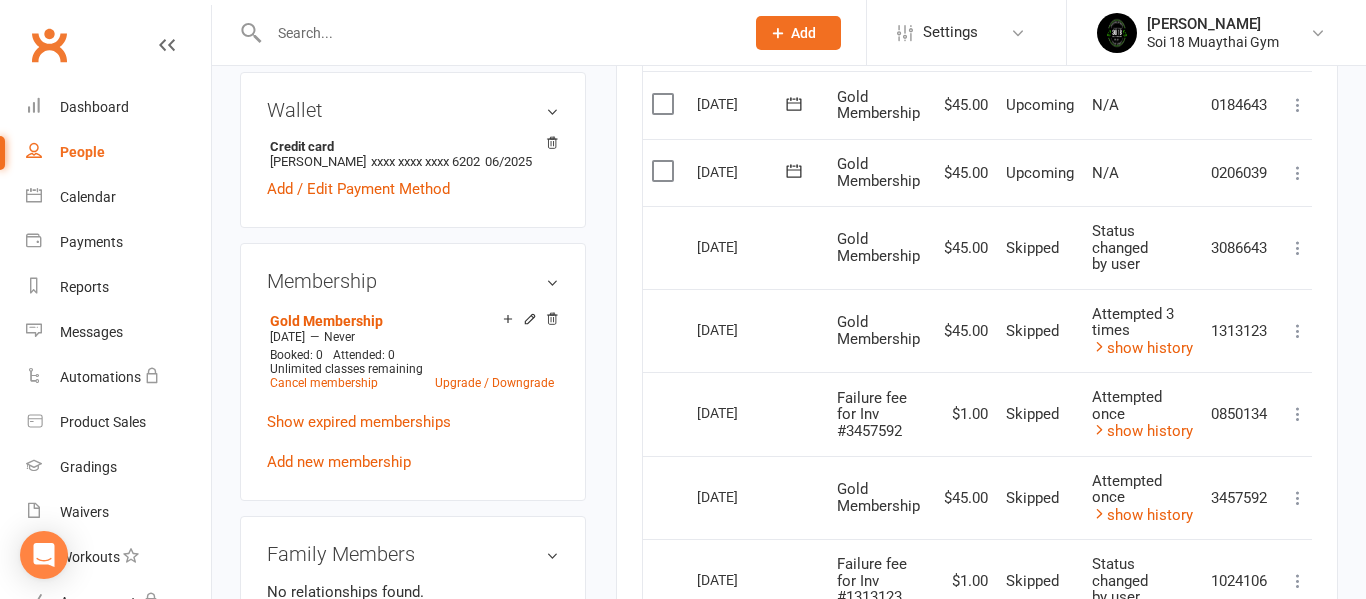 scroll, scrollTop: 620, scrollLeft: 0, axis: vertical 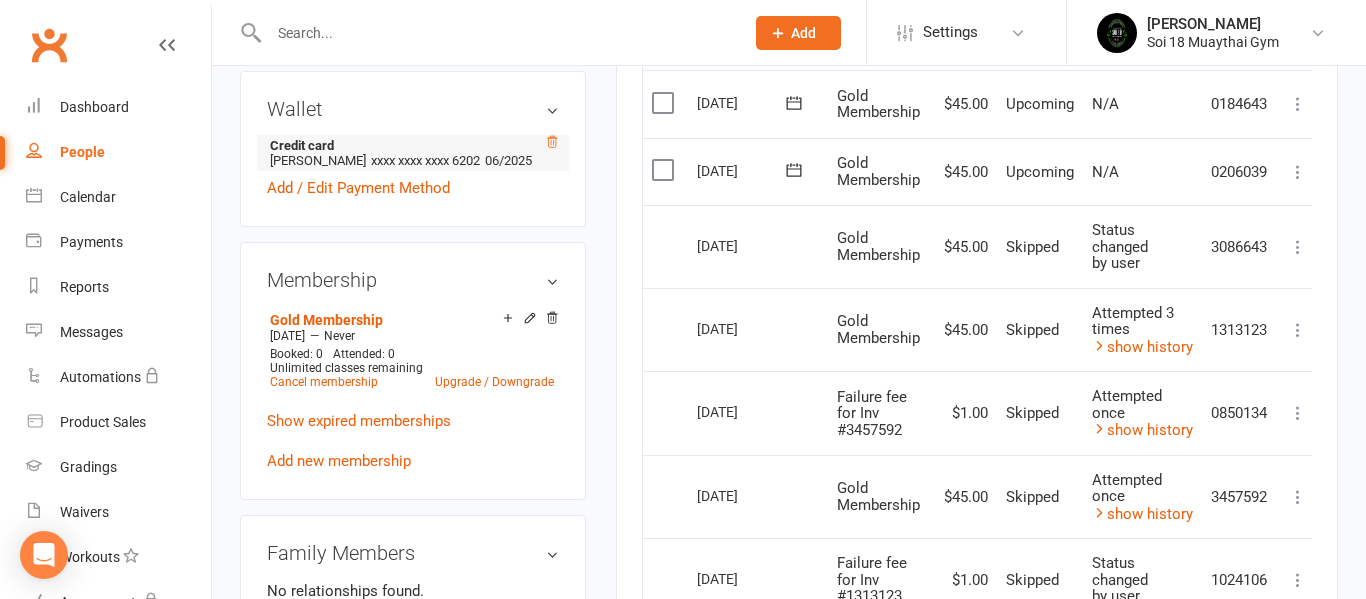 click 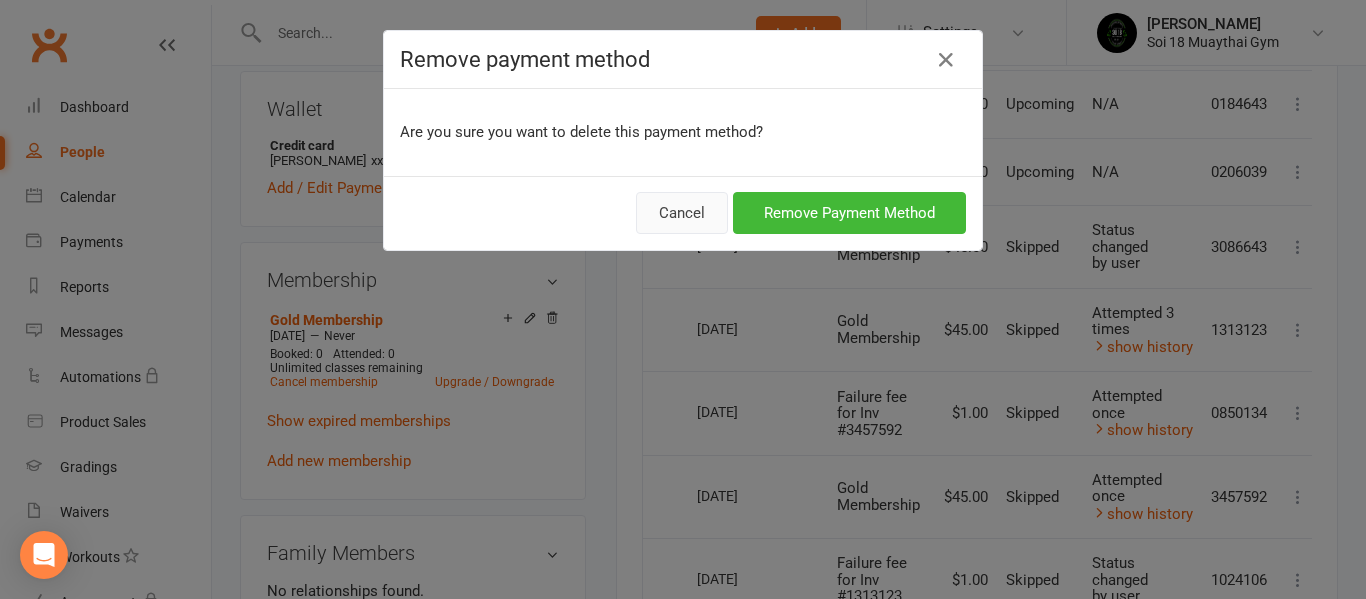 click on "Cancel" at bounding box center (682, 213) 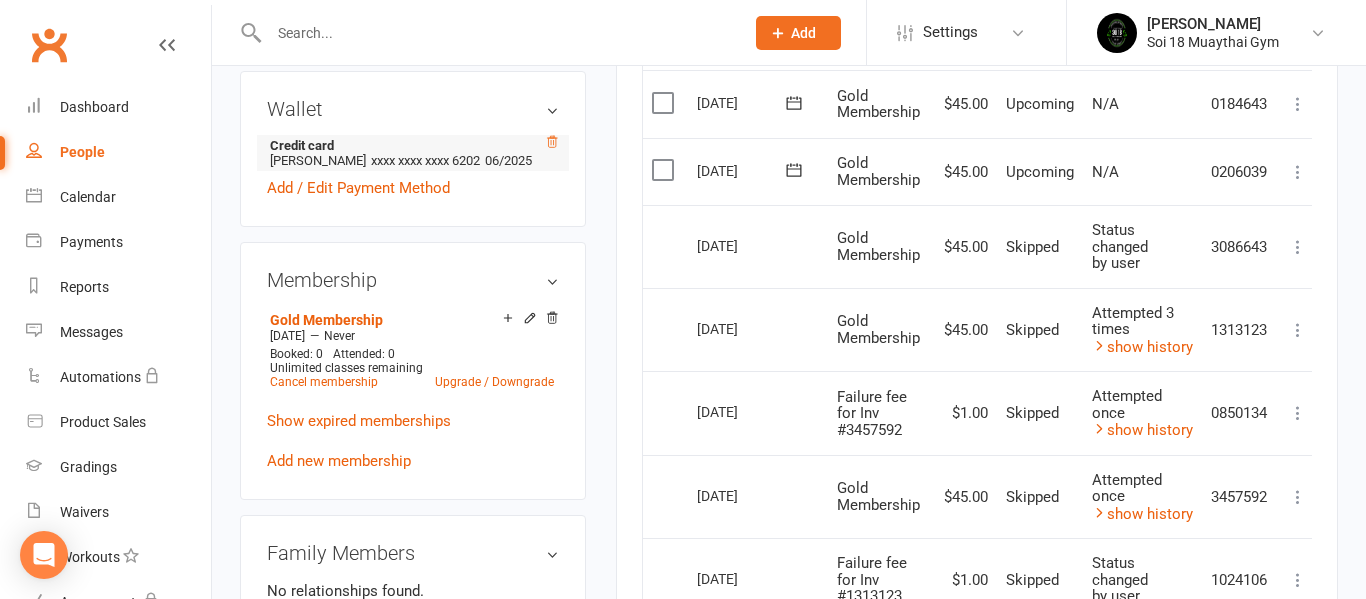 click 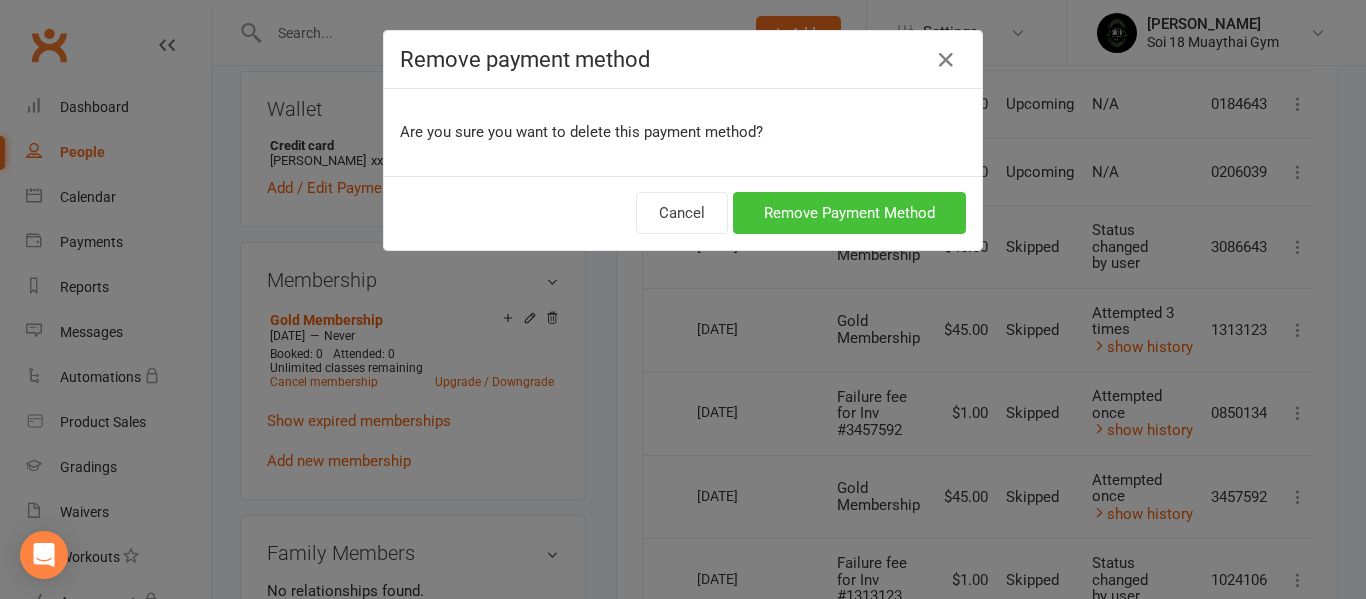 click on "Remove Payment Method" at bounding box center [849, 213] 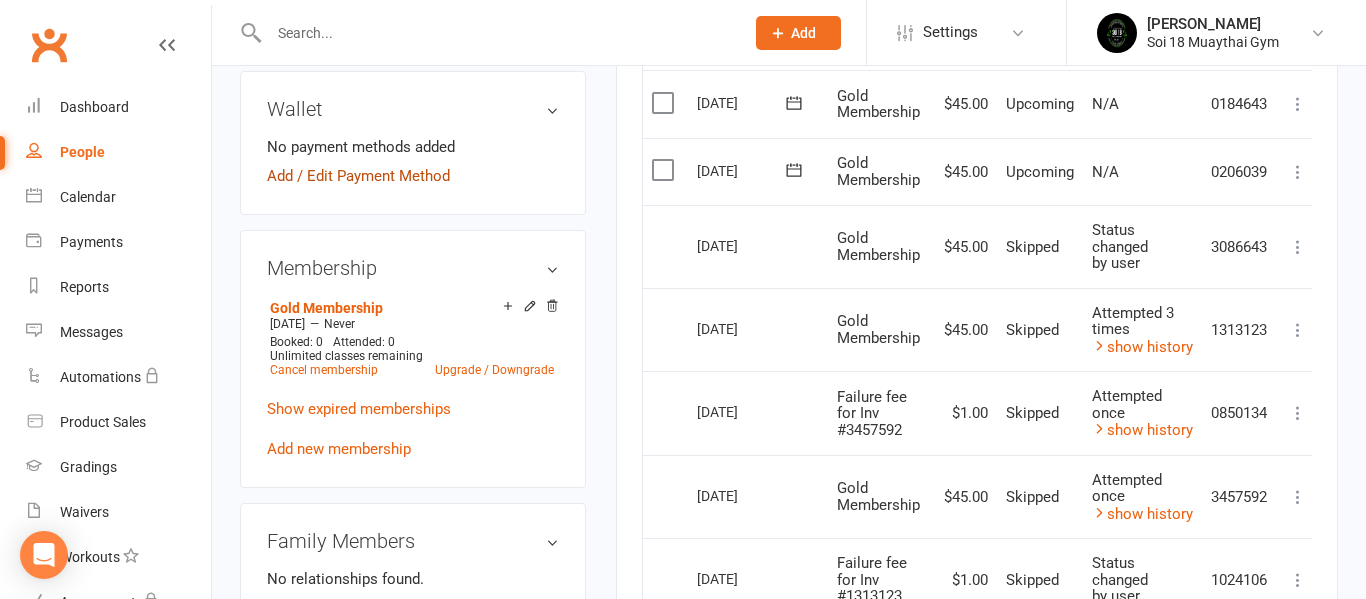 click on "Add / Edit Payment Method" at bounding box center [358, 176] 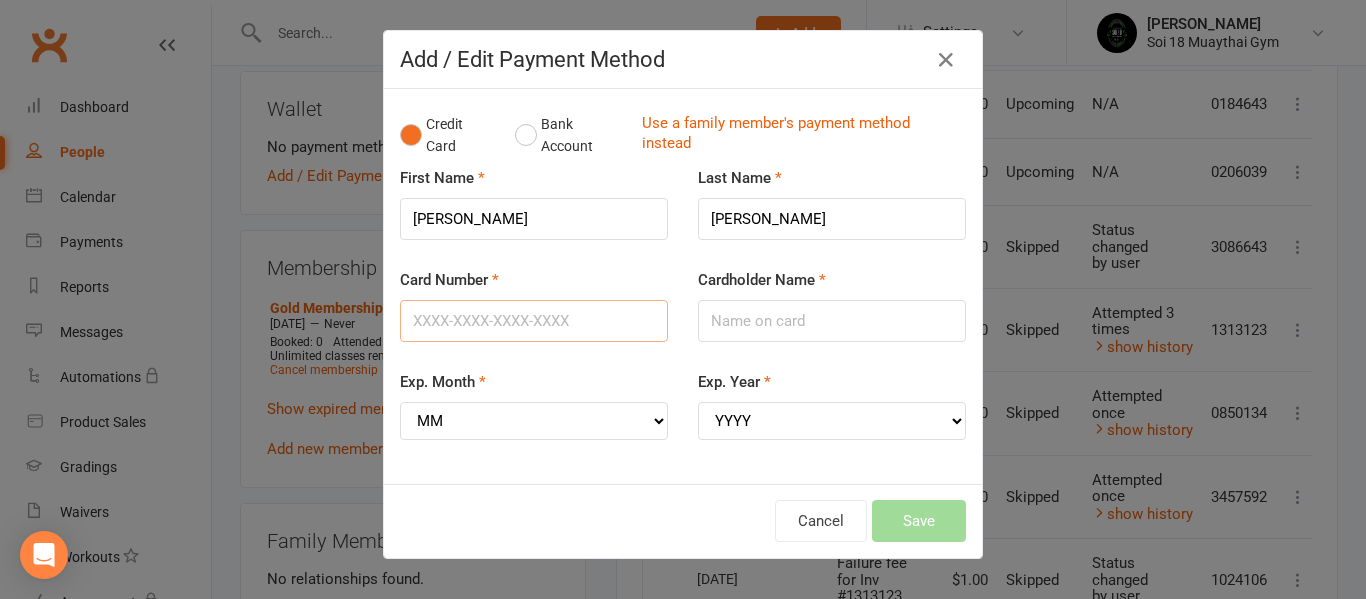 click on "Card Number" at bounding box center [534, 321] 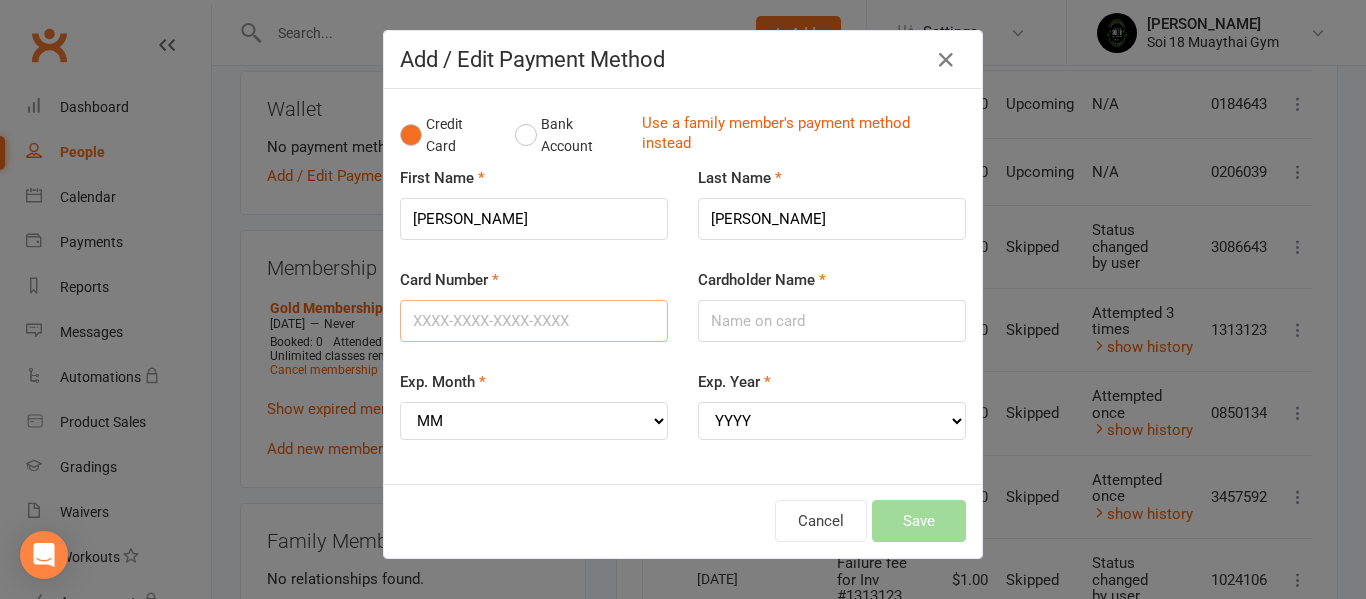 click on "Card Number" at bounding box center (534, 321) 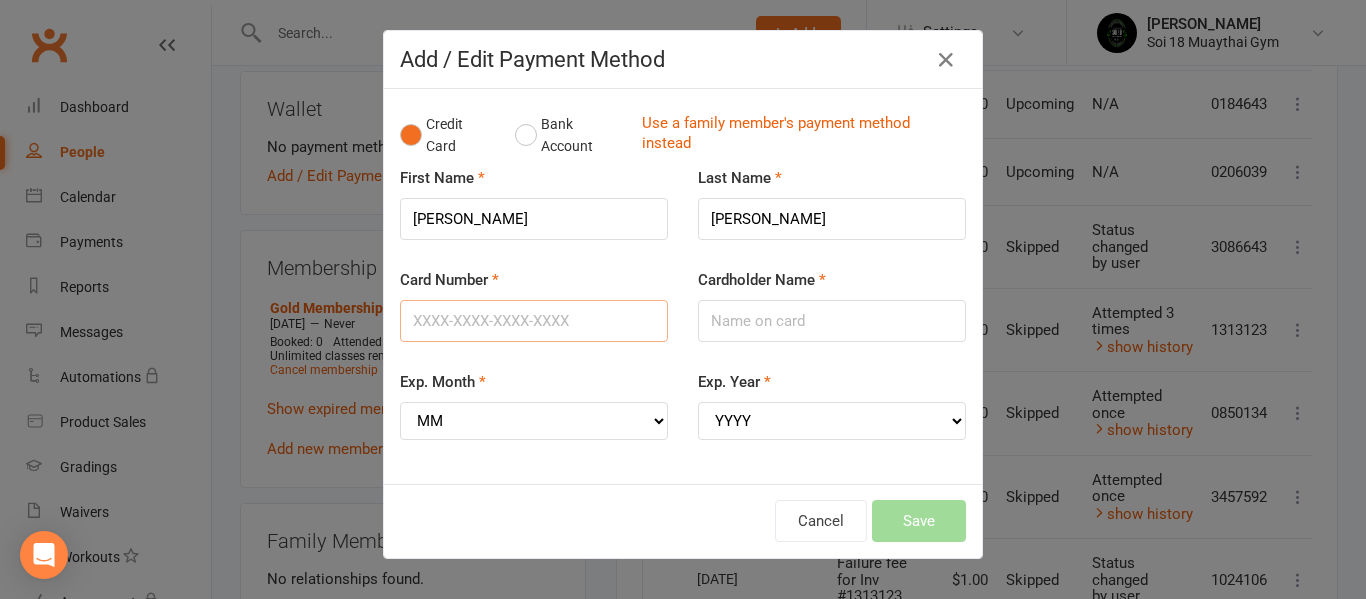 click on "Card Number" at bounding box center [534, 321] 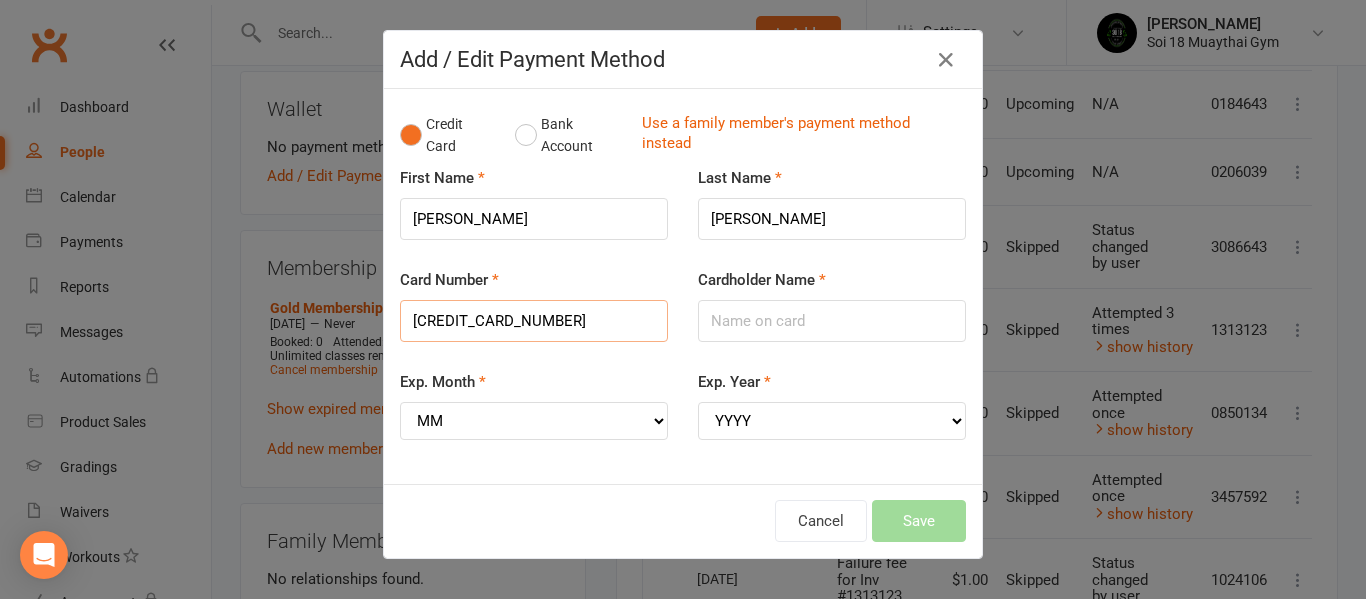 type on "[CREDIT_CARD_NUMBER]" 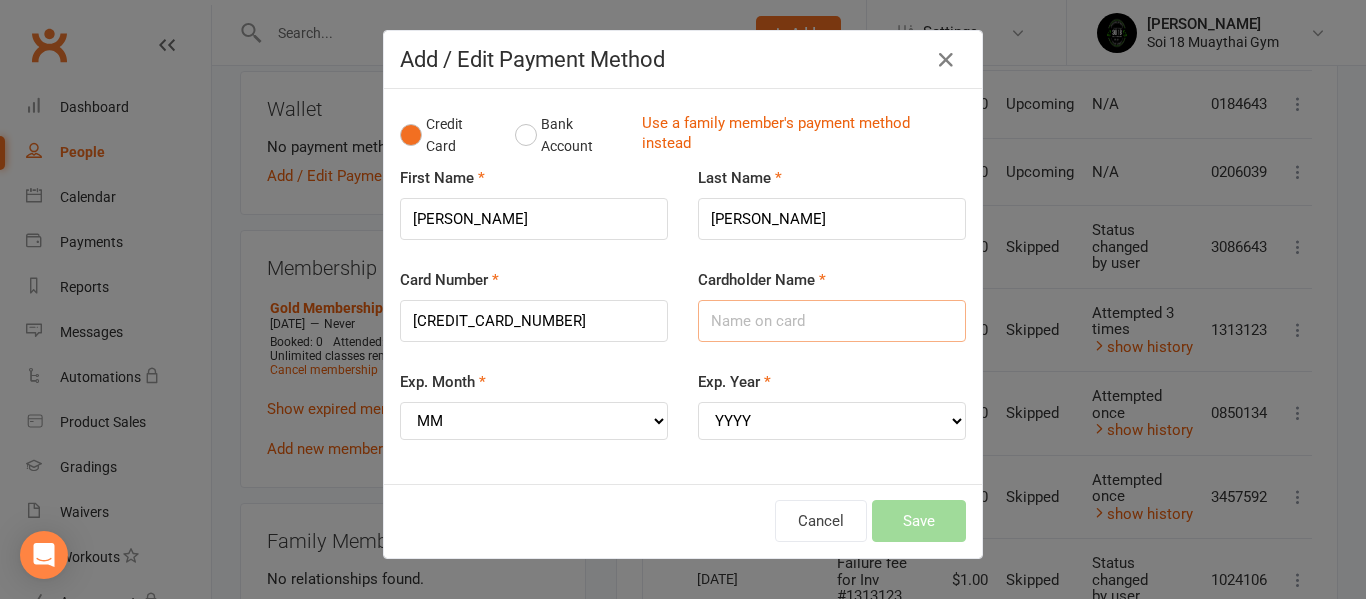 click on "Cardholder Name" at bounding box center (832, 321) 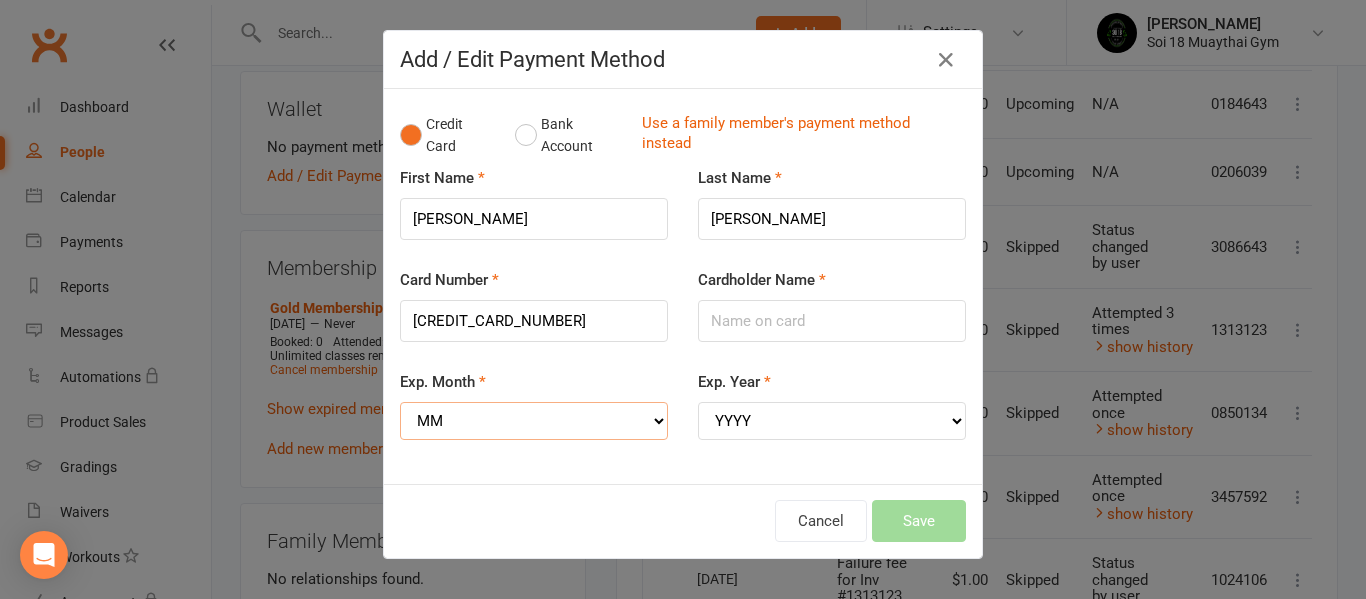 click on "MM 01 02 03 04 05 06 07 08 09 10 11 12" at bounding box center [534, 421] 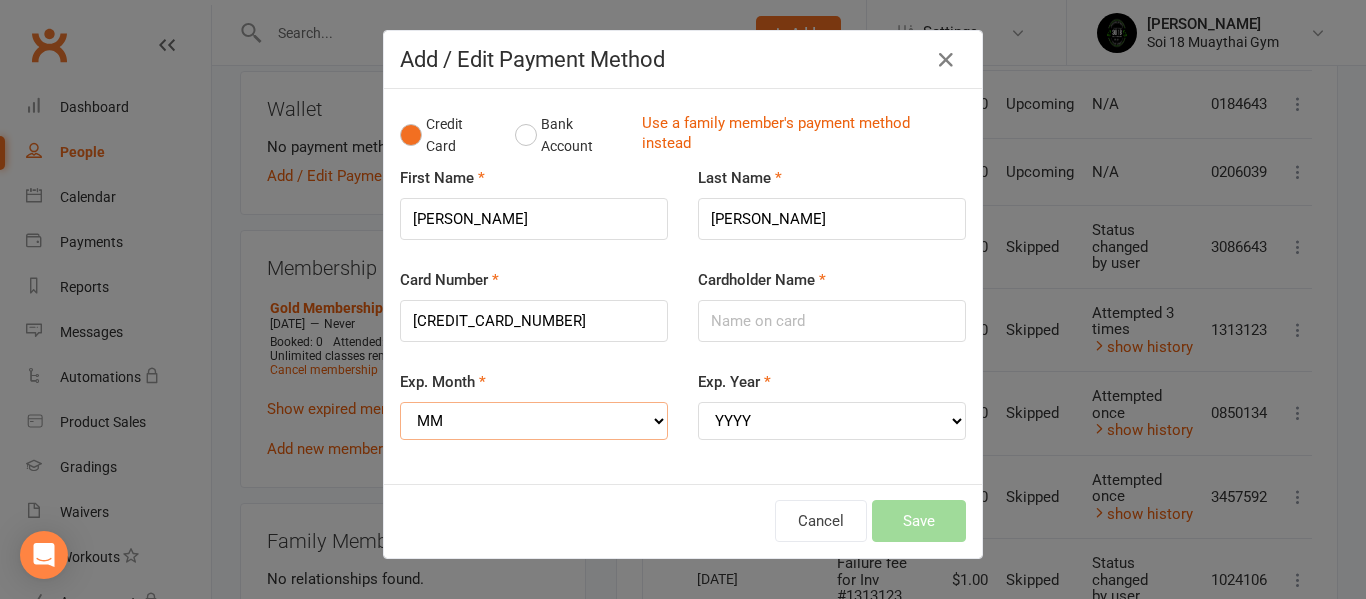 select on "04" 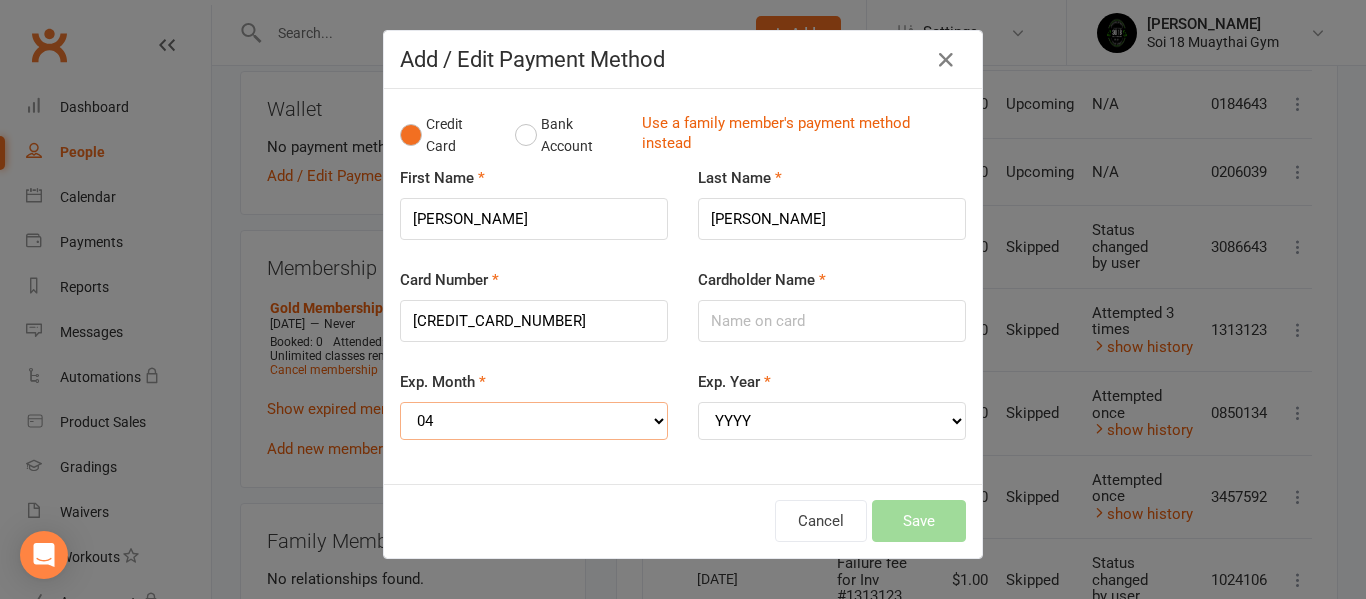 click on "MM 01 02 03 04 05 06 07 08 09 10 11 12" at bounding box center [534, 421] 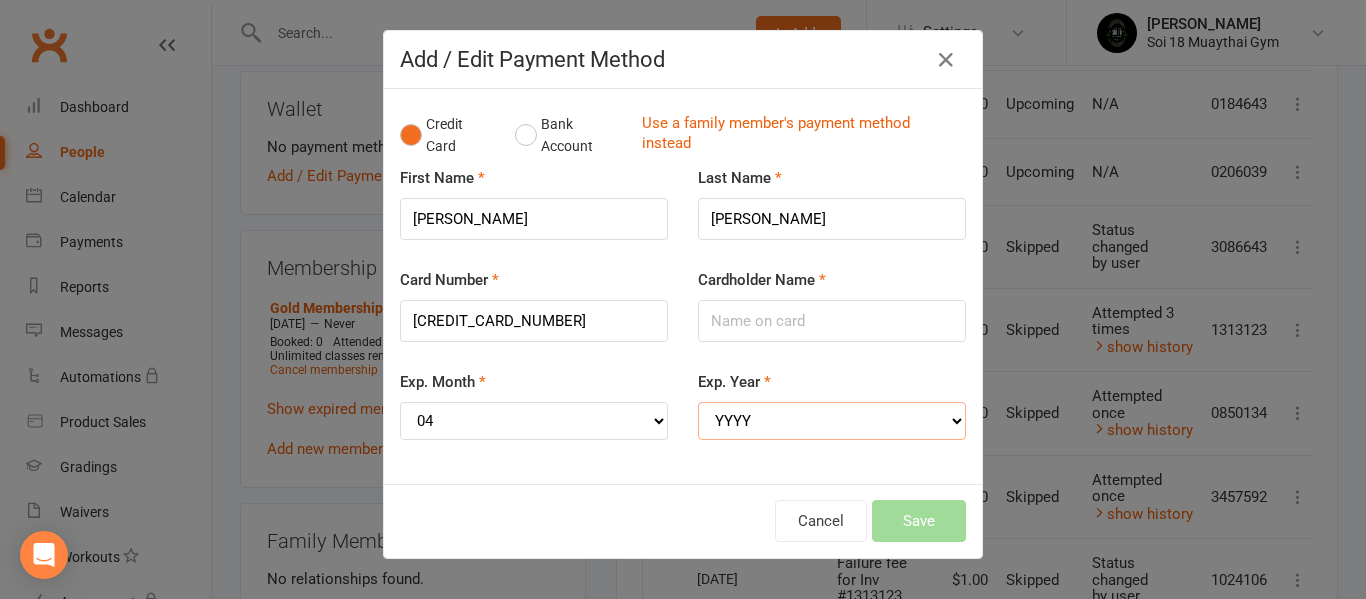 click on "YYYY 2025 2026 2027 2028 2029 2030 2031 2032 2033 2034" at bounding box center [832, 421] 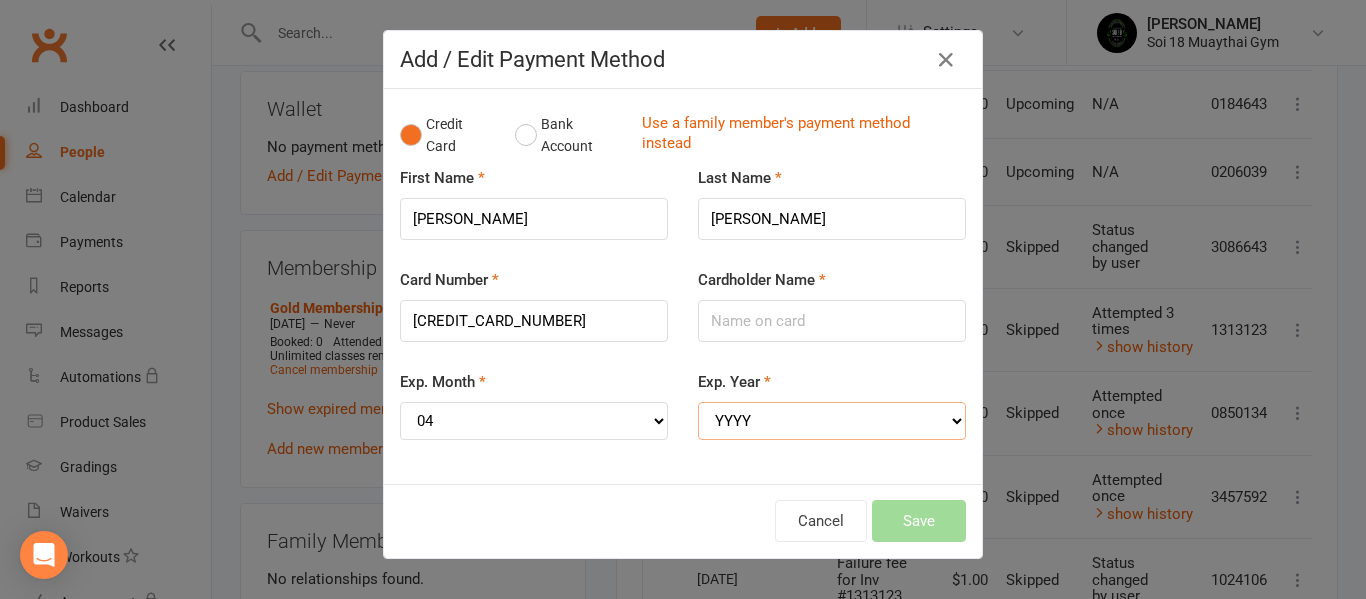 select on "2028" 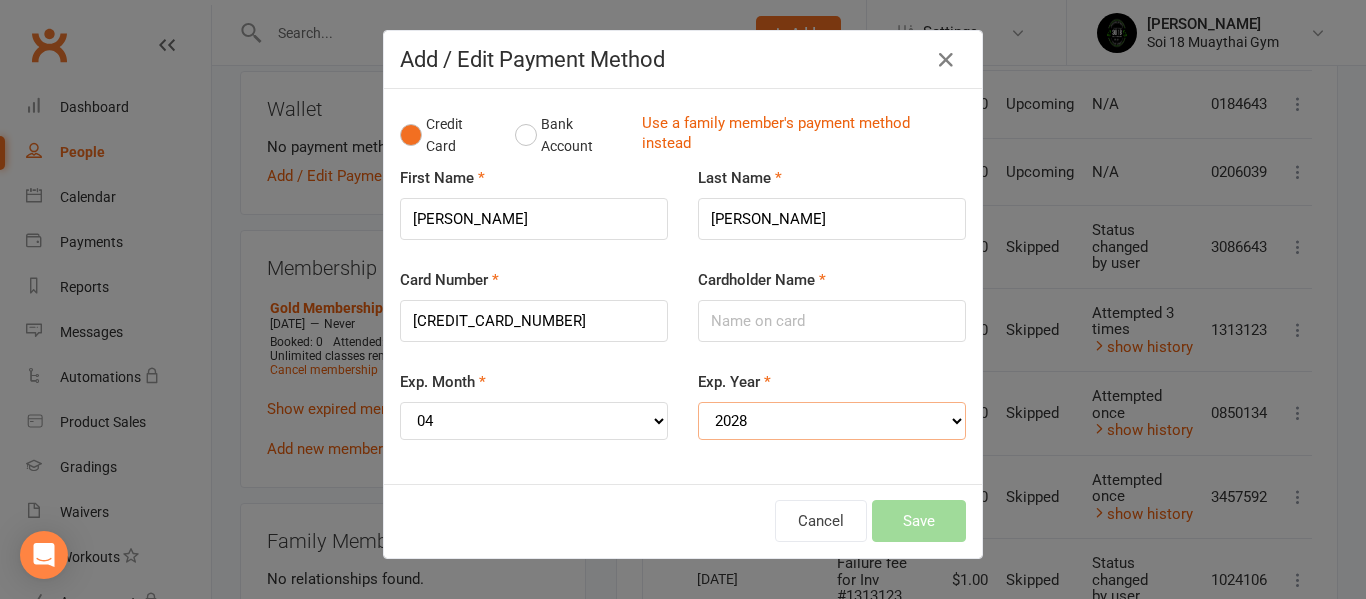 click on "YYYY 2025 2026 2027 2028 2029 2030 2031 2032 2033 2034" at bounding box center [832, 421] 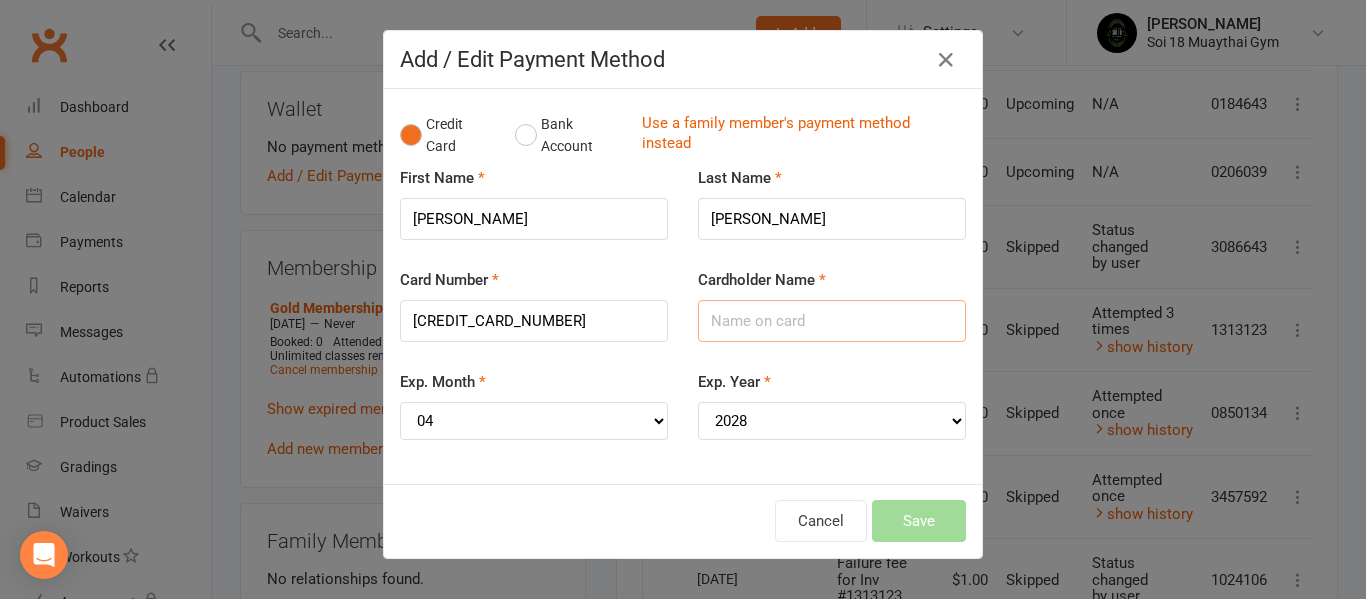 click on "Cardholder Name" at bounding box center [832, 321] 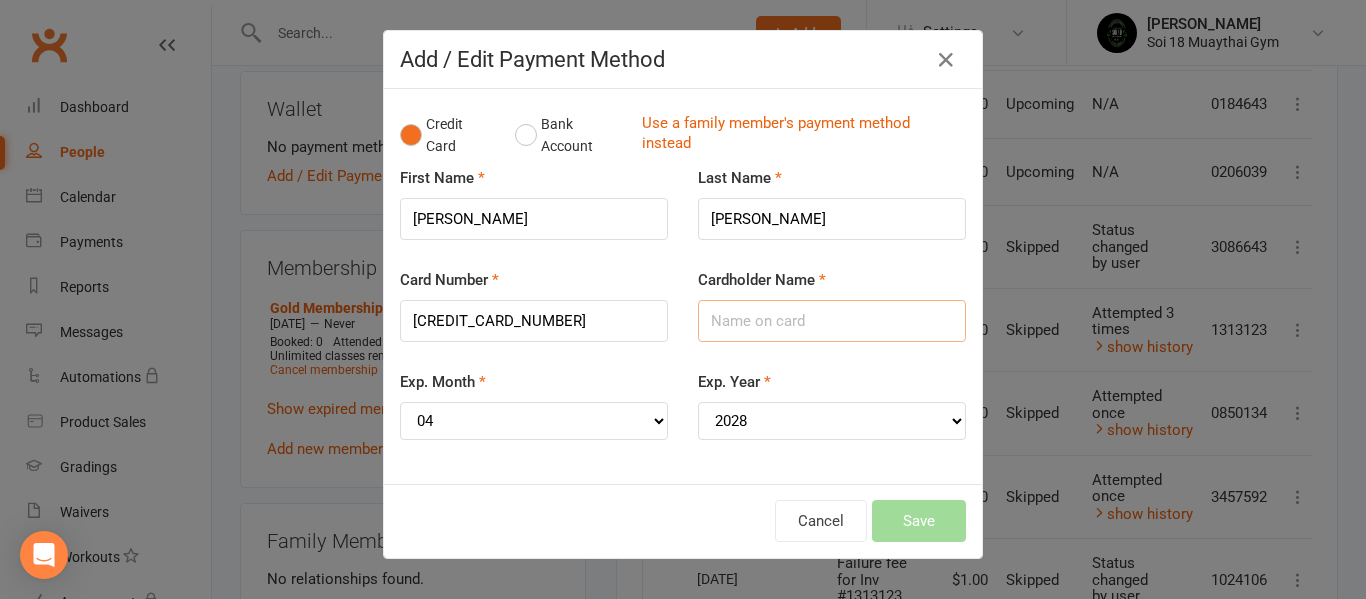 type on "S" 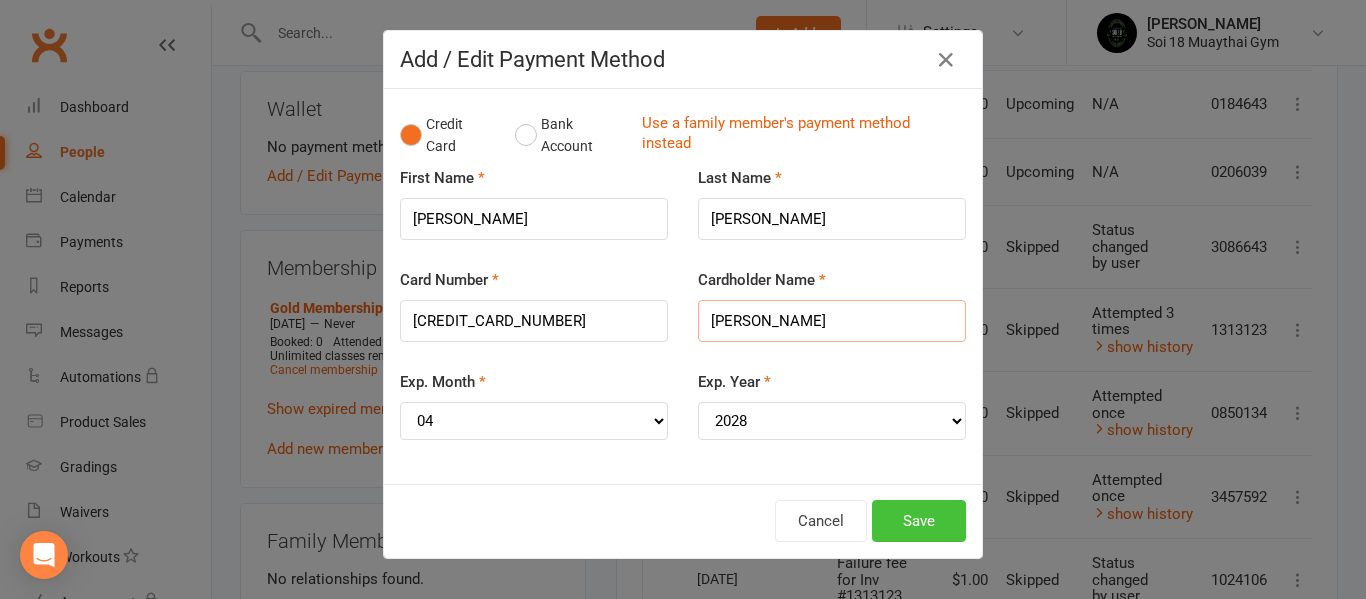 type on "[PERSON_NAME]" 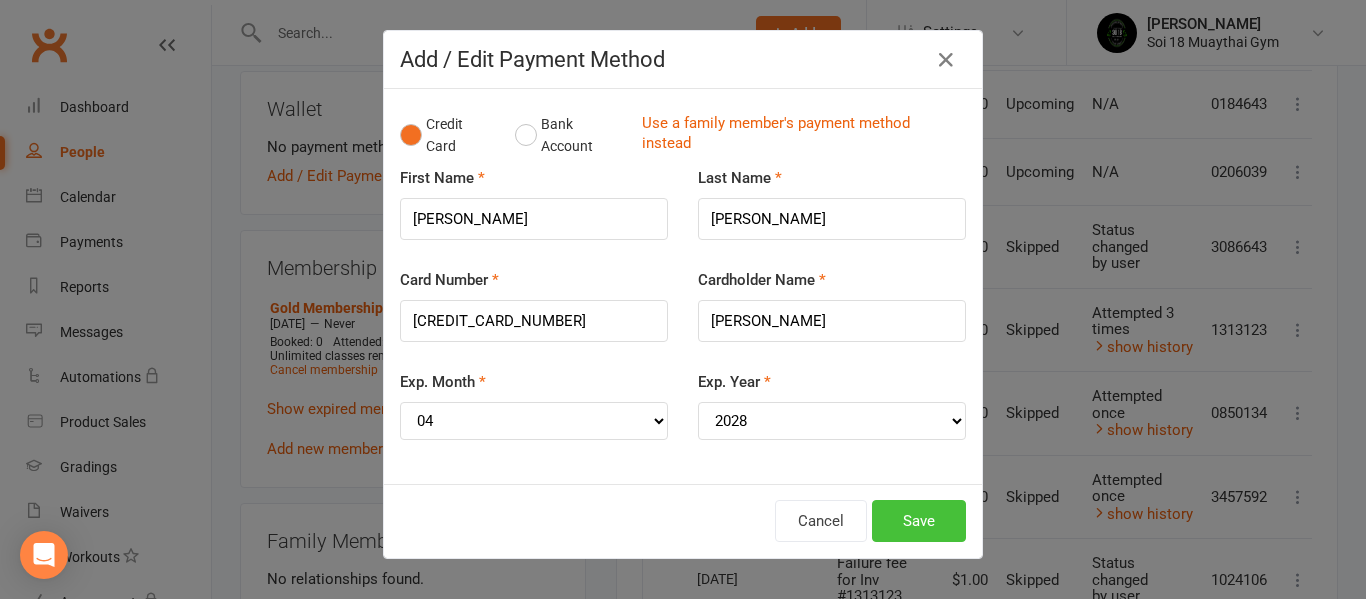 click on "Save" at bounding box center (919, 521) 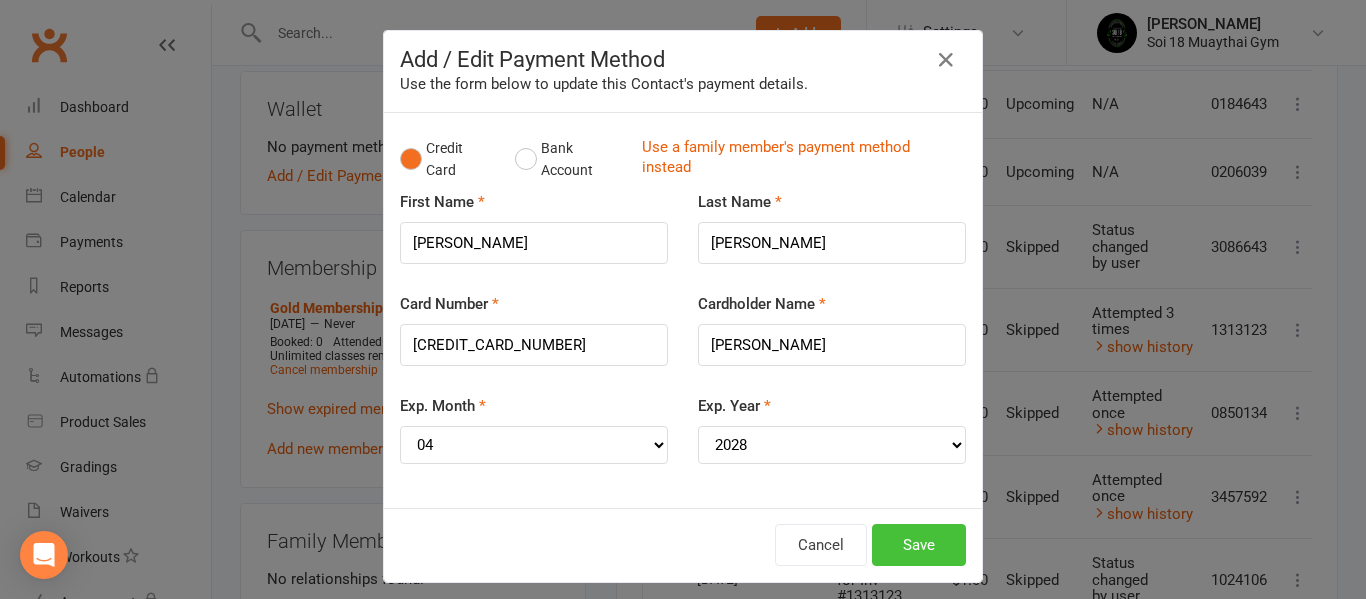 click on "Add / Edit Payment Method Use the form below to update this Contact's payment details. Credit Card Bank Account Use a family member's payment method instead First Name [PERSON_NAME] Last Name [PERSON_NAME] Card Number [CREDIT_CARD_NUMBER] Cardholder Name [PERSON_NAME] Exp. Month MM 01 02 03 04 05 06 07 08 09 10 11 12 Exp. Year YYYY 2025 2026 2027 2028 2029 2030 2031 2032 2033 2034 [EMAIL_ADDRESS][PERSON_NAME][DOMAIN_NAME] 0449121103 9148-CP-2441947-1752485646-3023313971
Cancel Save" at bounding box center [683, 299] 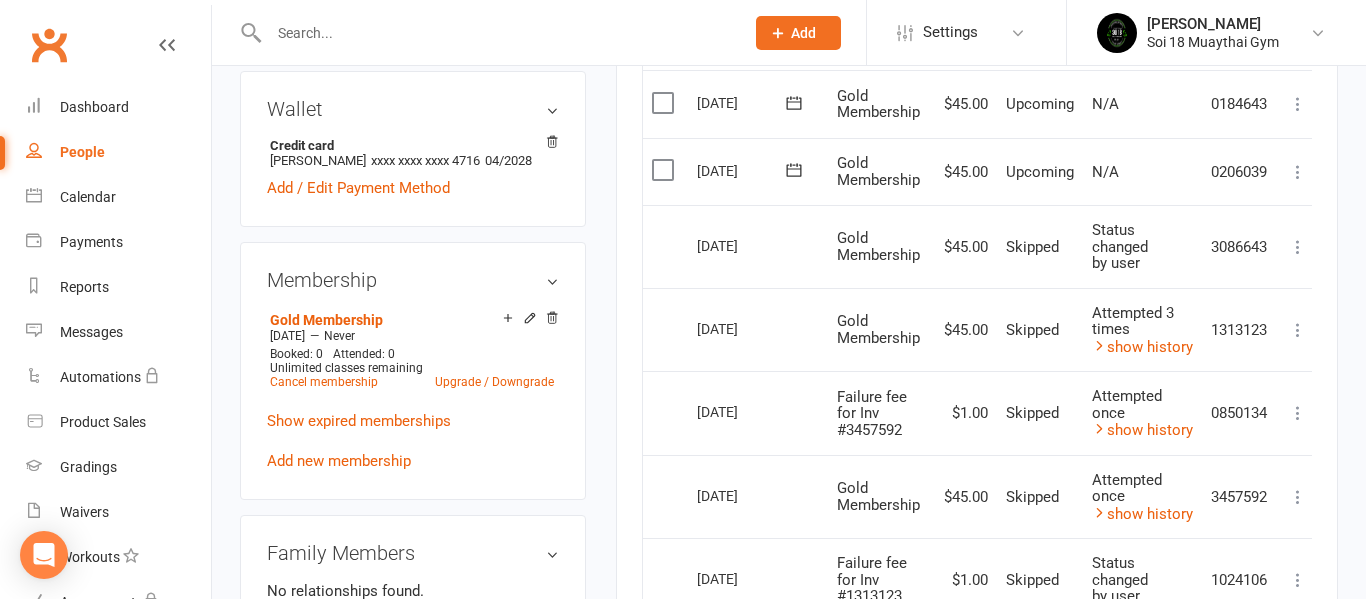 click at bounding box center [1298, 330] 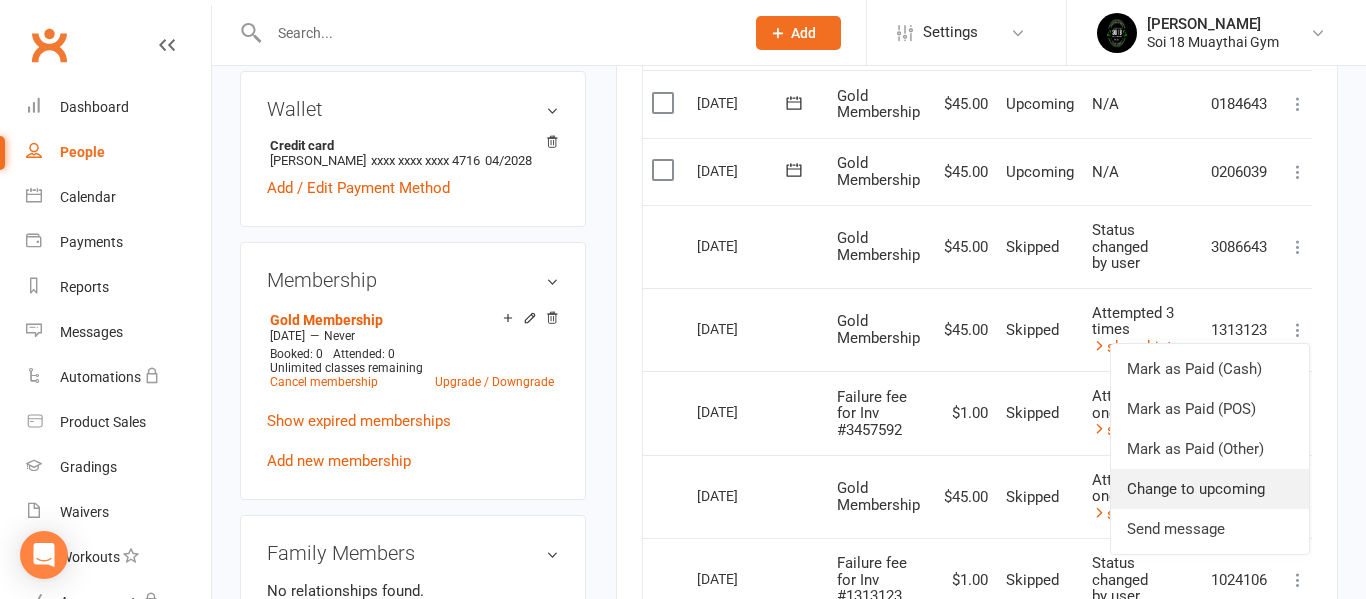 click on "Change to upcoming" at bounding box center (1210, 489) 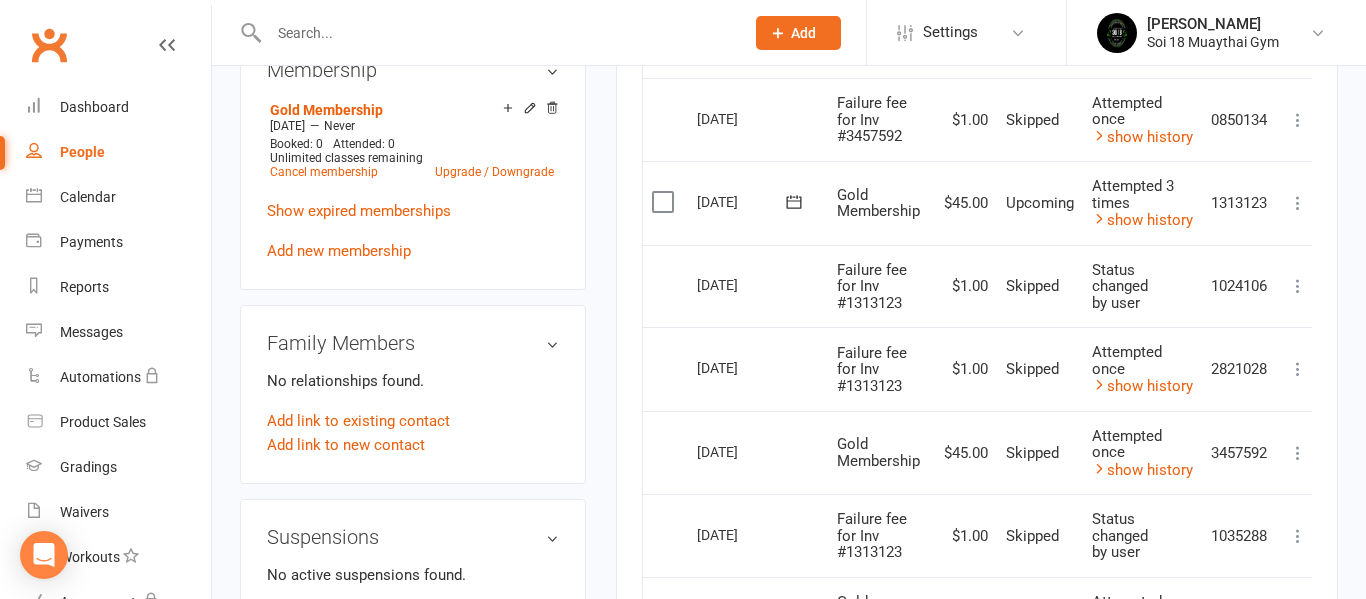 scroll, scrollTop: 855, scrollLeft: 0, axis: vertical 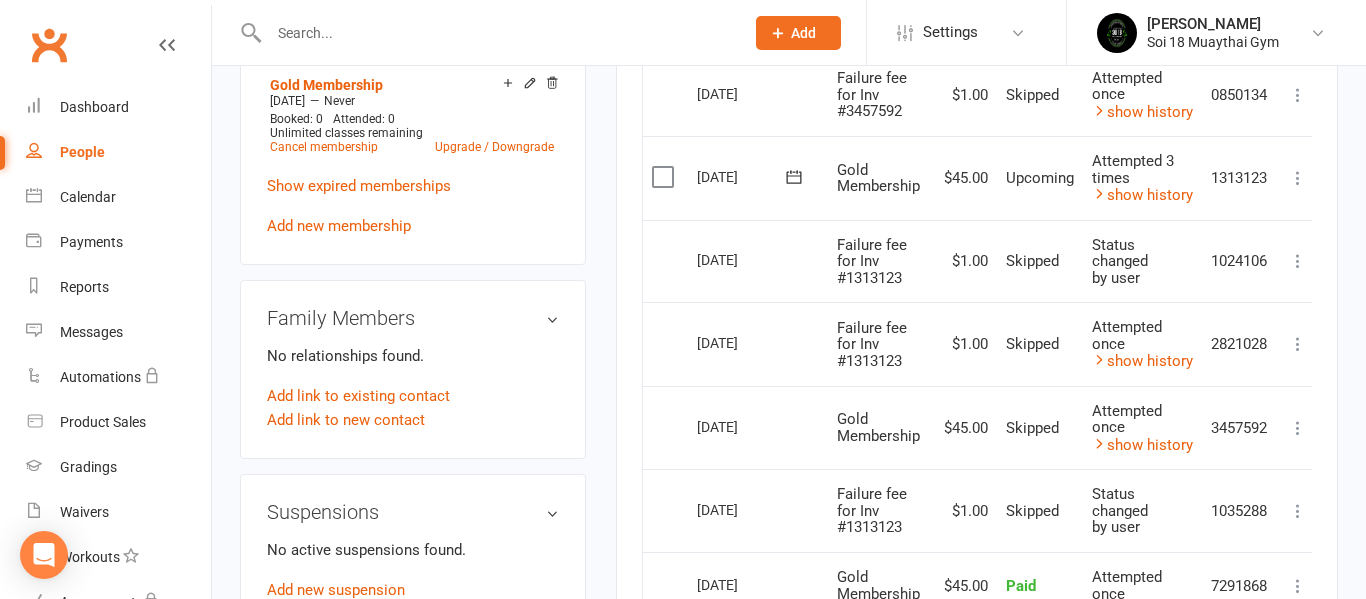 click at bounding box center [1298, 428] 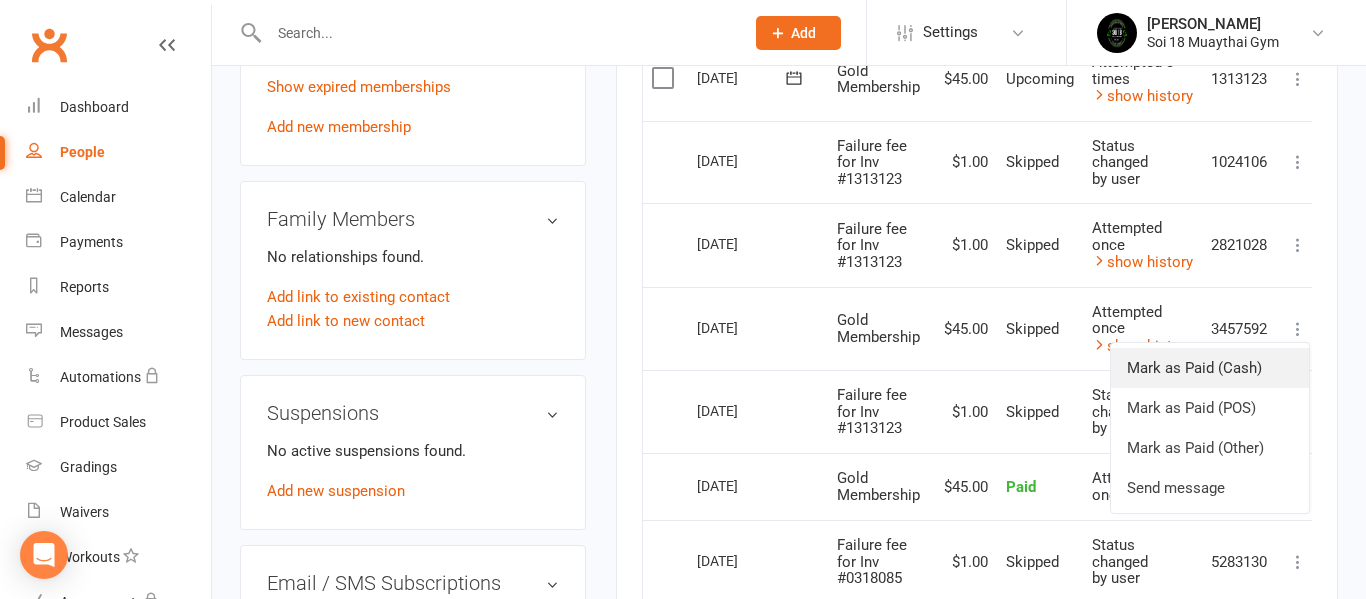 scroll, scrollTop: 919, scrollLeft: 0, axis: vertical 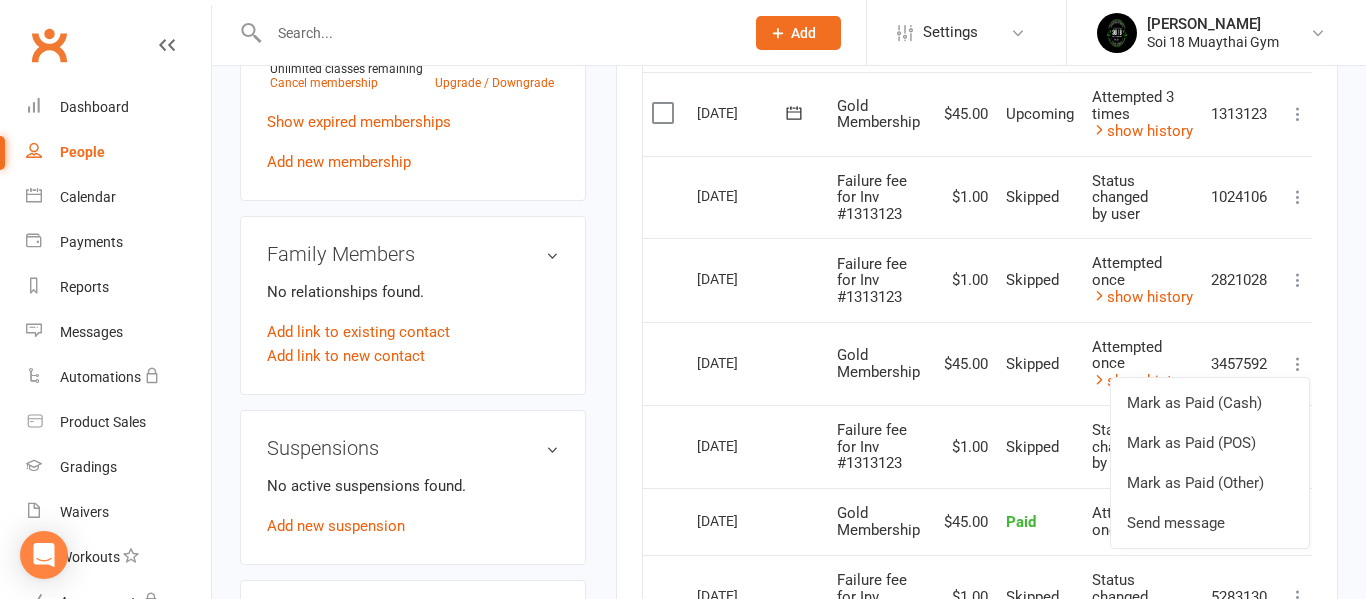 click on "$45.00" at bounding box center [963, 364] 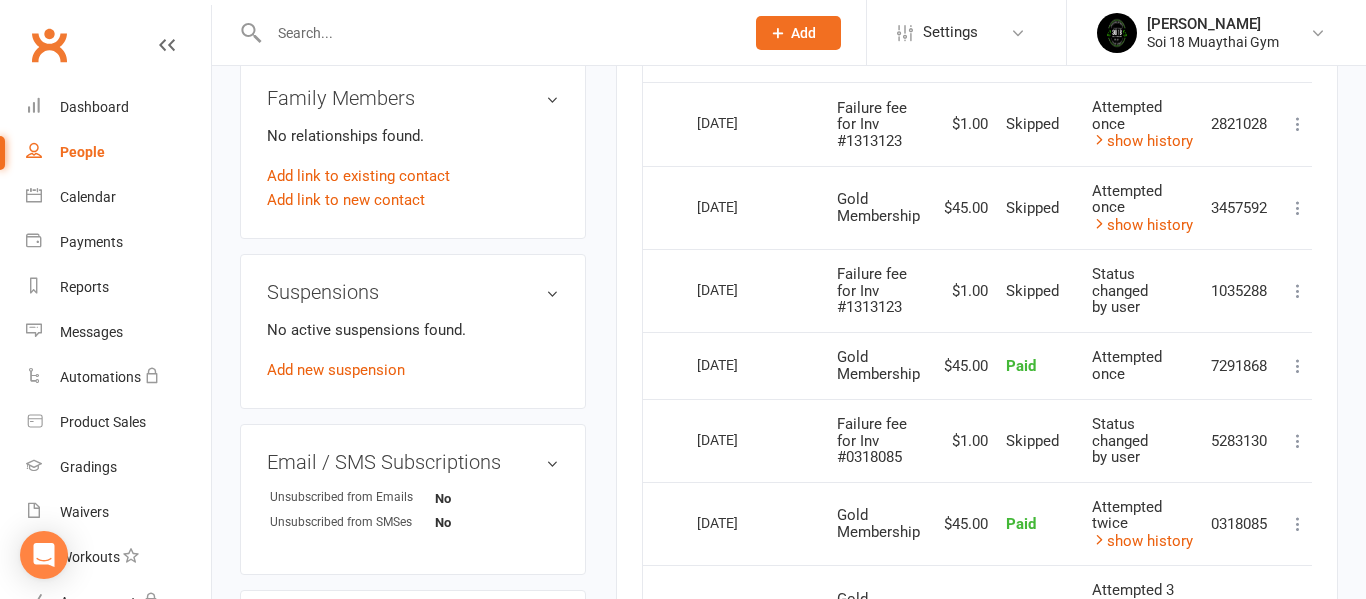 scroll, scrollTop: 1074, scrollLeft: 0, axis: vertical 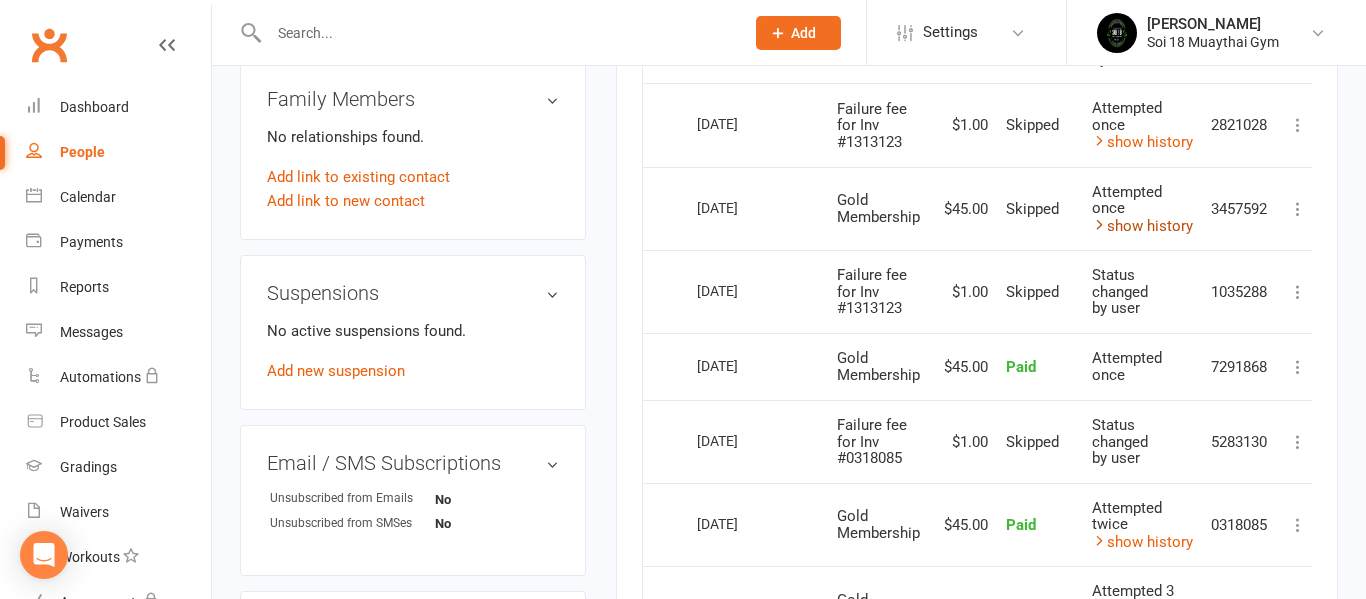 click on "show history" at bounding box center [1142, 226] 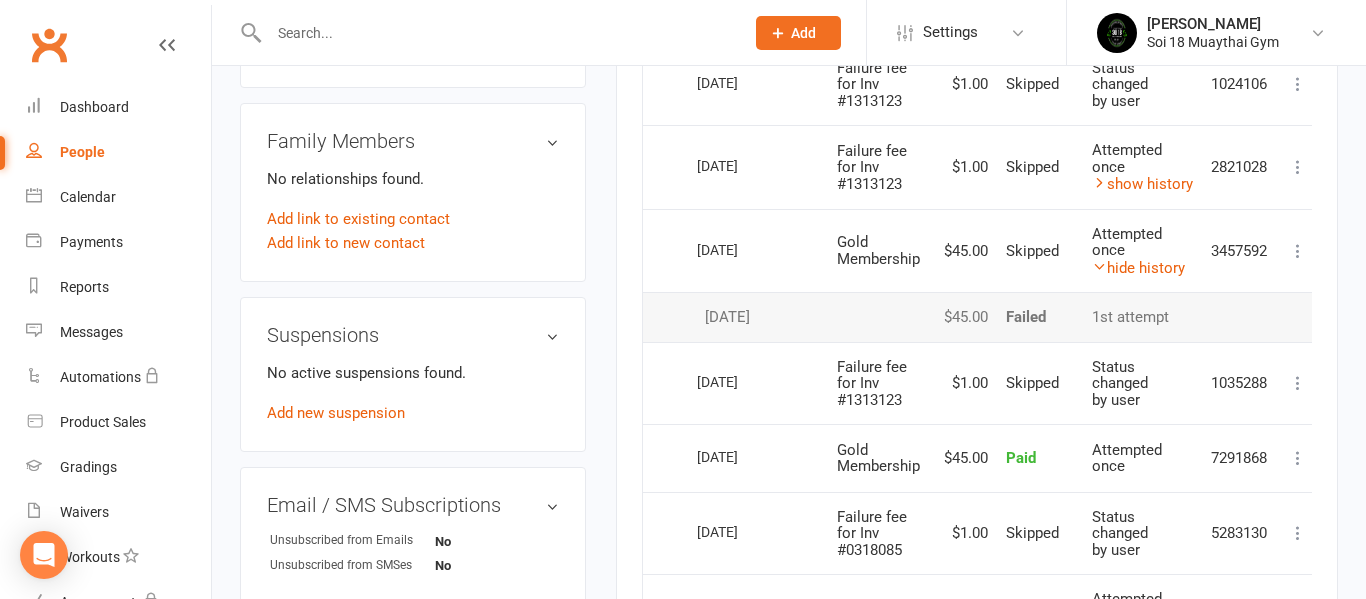scroll, scrollTop: 961, scrollLeft: 0, axis: vertical 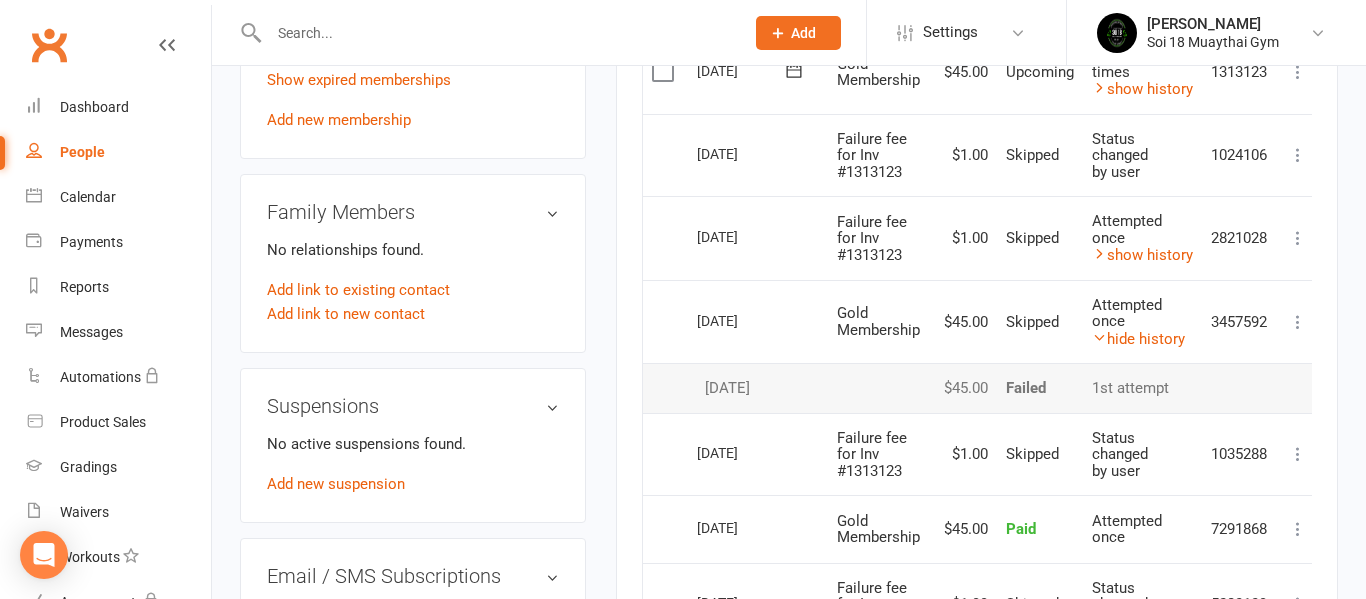 click at bounding box center (1298, 322) 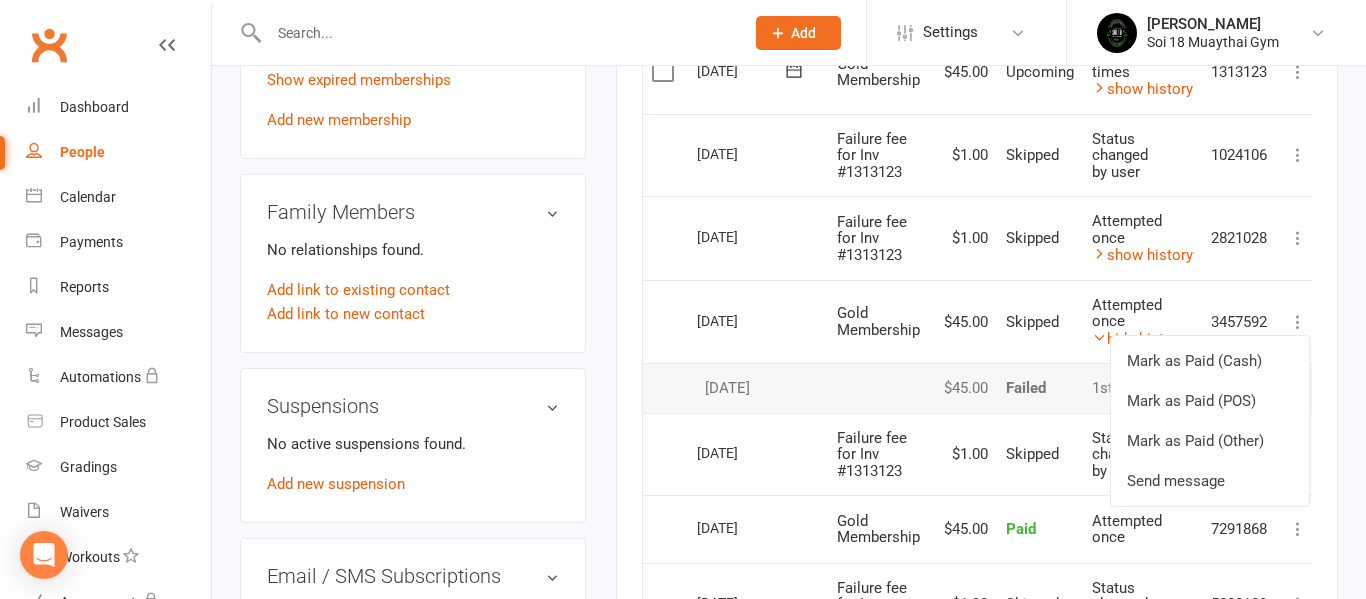 click on "Mark as Paid ([PERSON_NAME])  Mark as Paid (POS)  [PERSON_NAME] as Paid (Other)  Send message" at bounding box center [1298, 238] 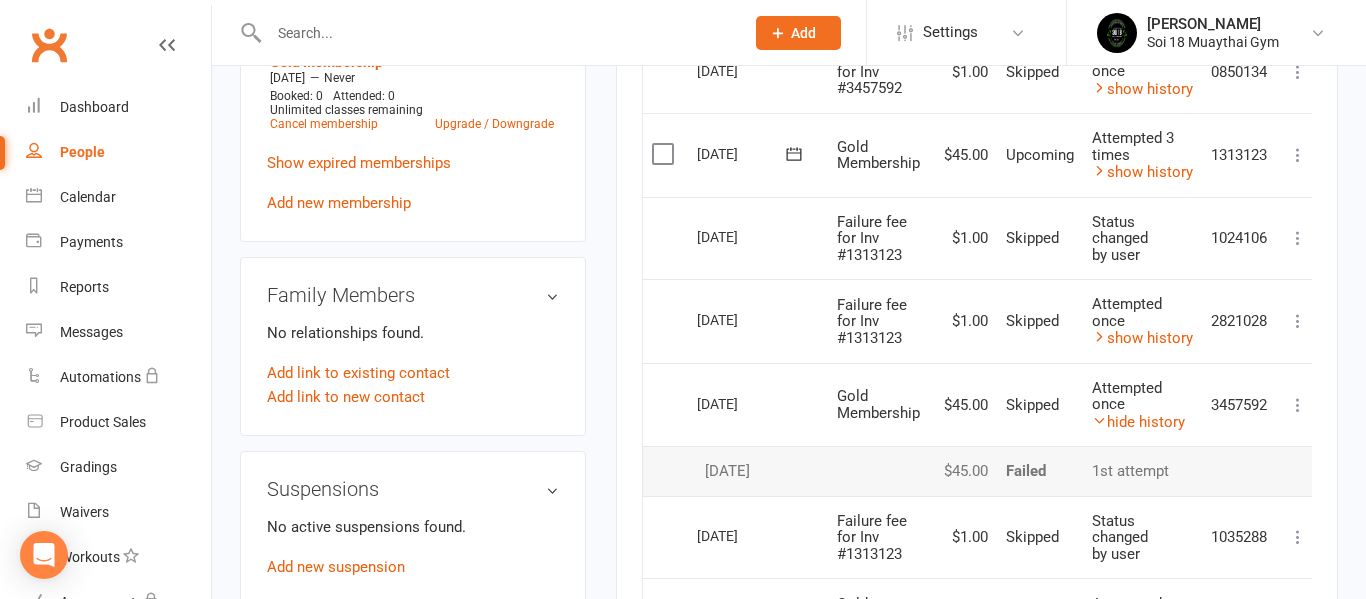 scroll, scrollTop: 877, scrollLeft: 0, axis: vertical 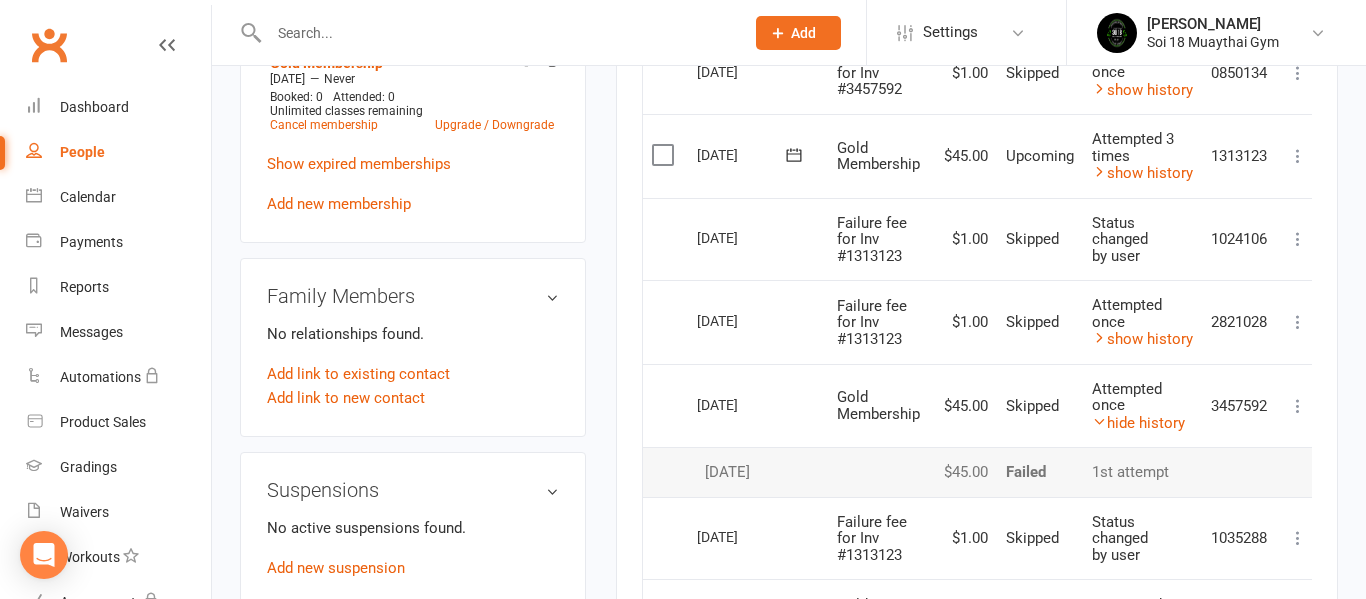 click at bounding box center [1298, 156] 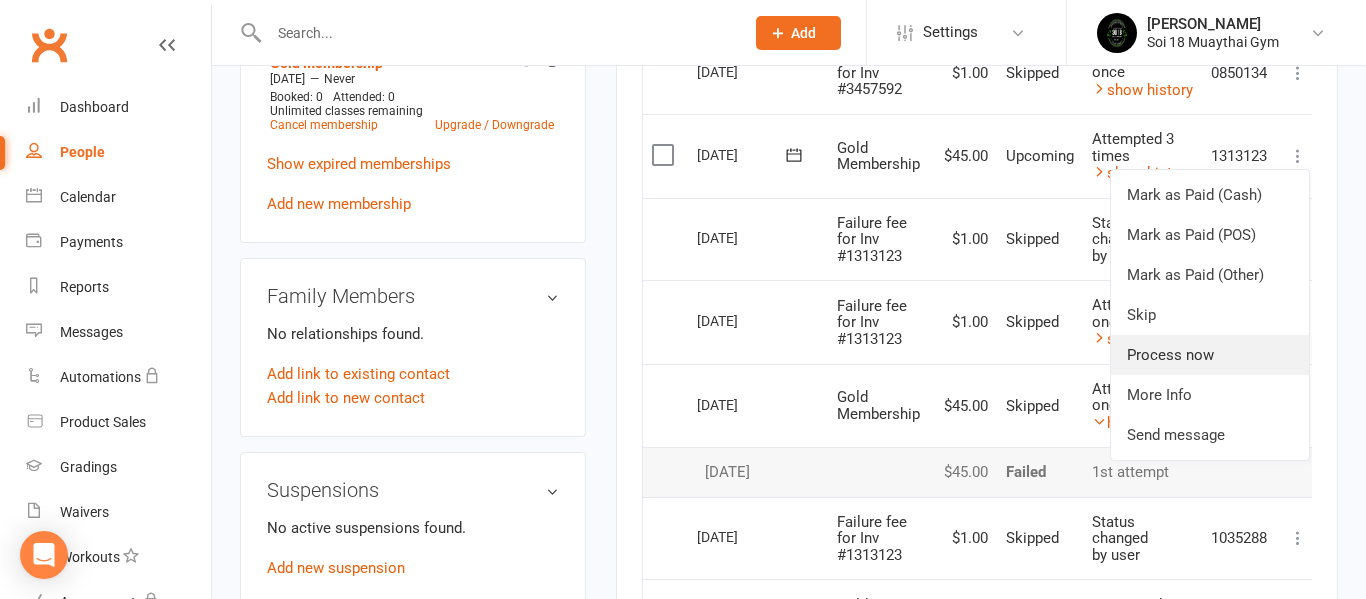 click on "Process now" at bounding box center (1210, 355) 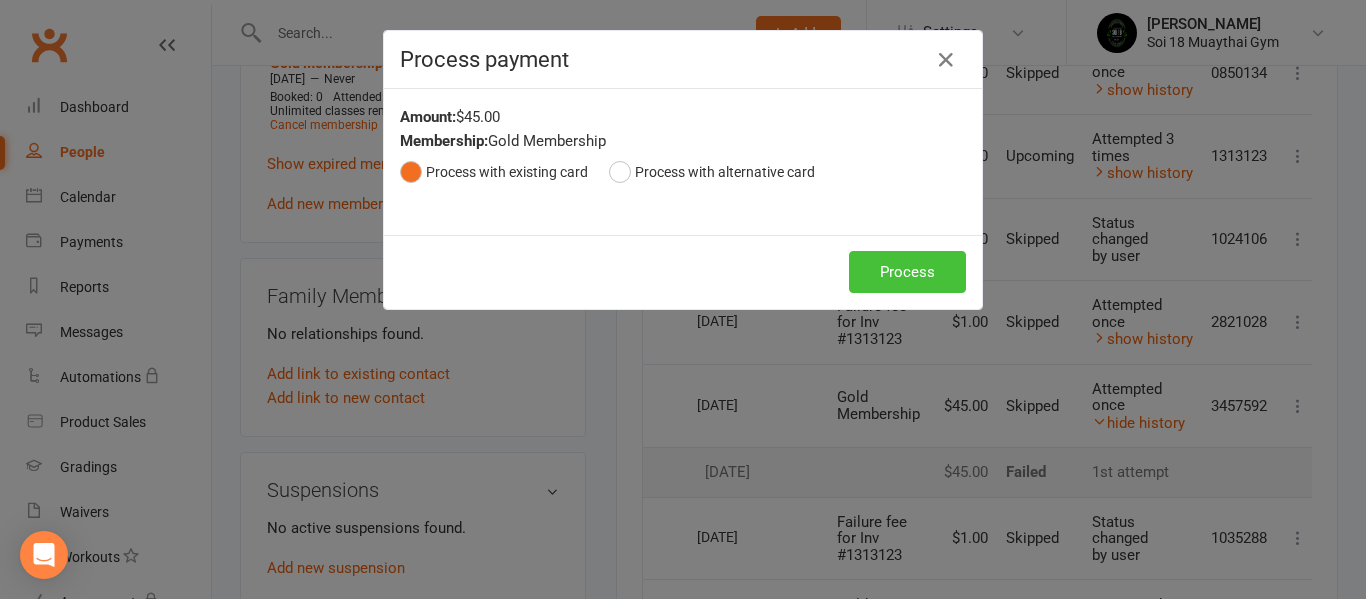 click on "Process" at bounding box center [907, 272] 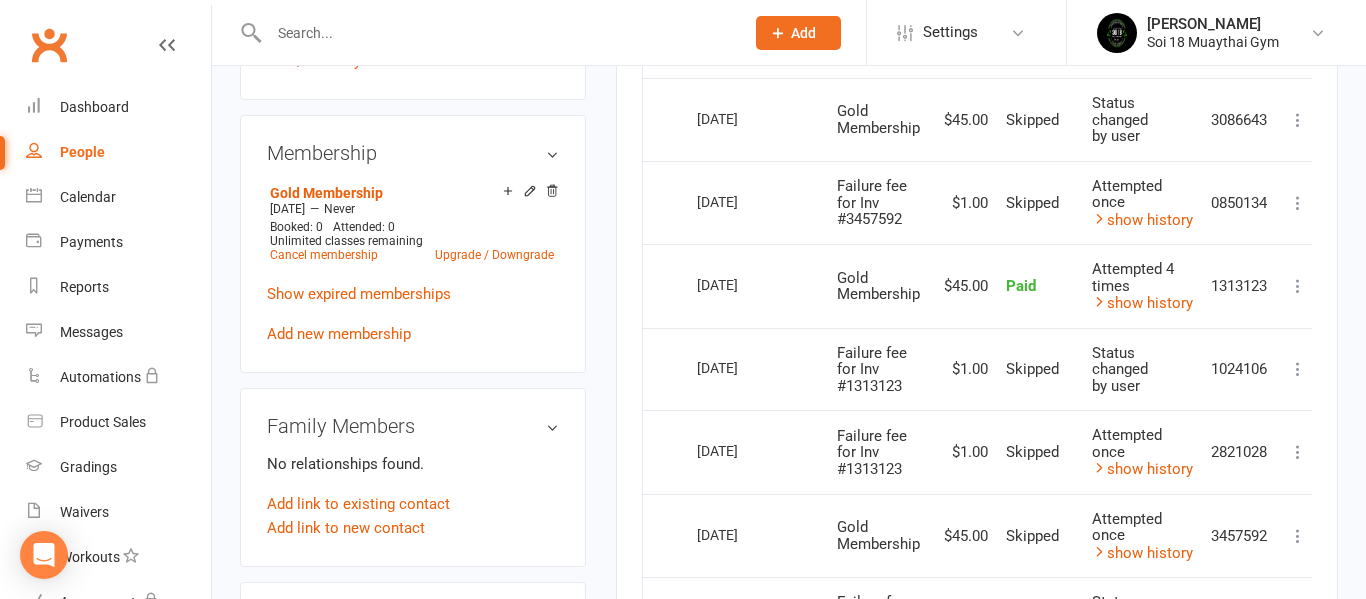 scroll, scrollTop: 674, scrollLeft: 0, axis: vertical 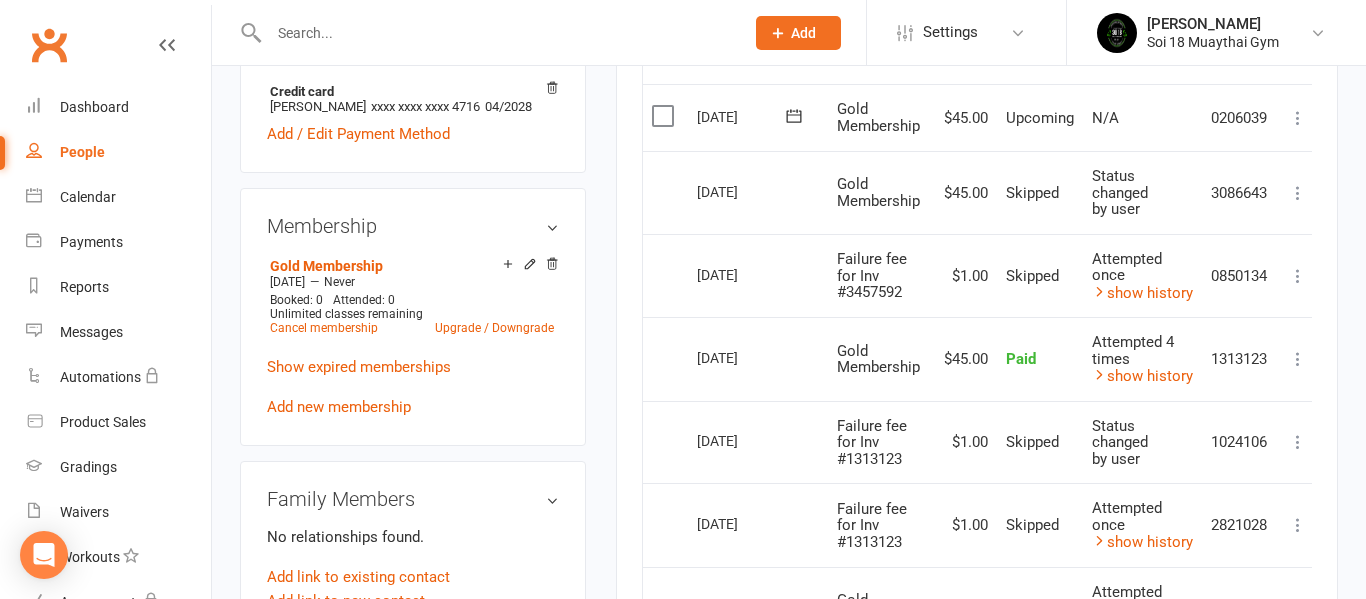 click at bounding box center (1298, 193) 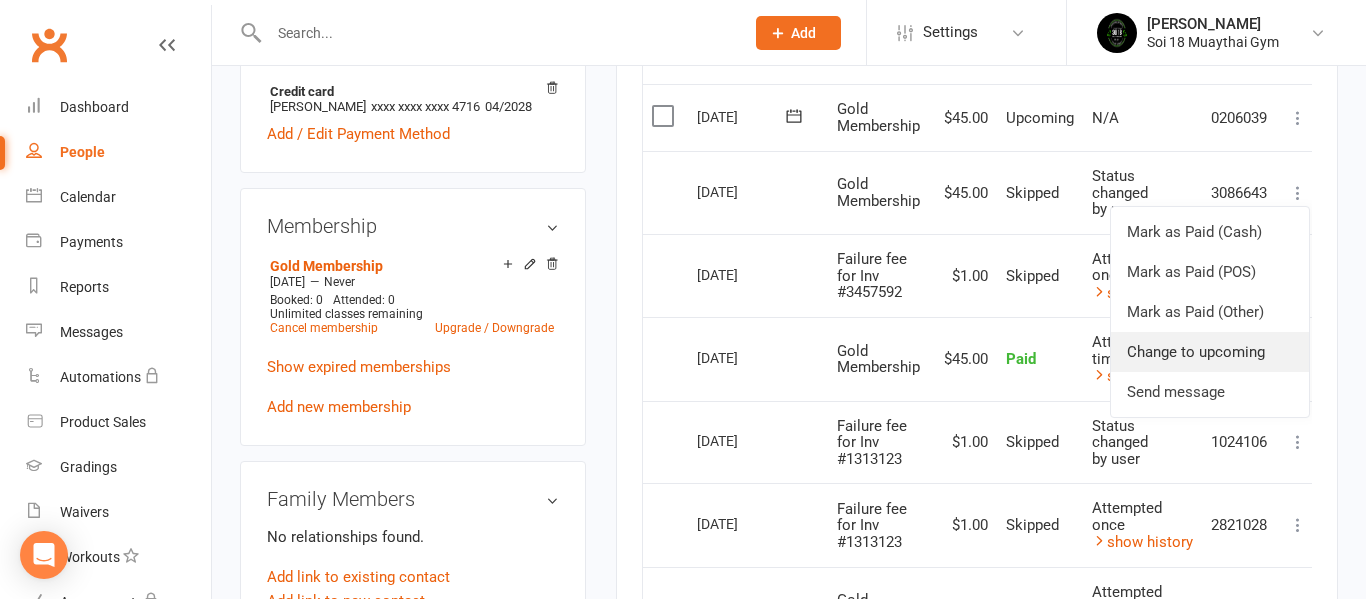 click on "Change to upcoming" at bounding box center (1210, 352) 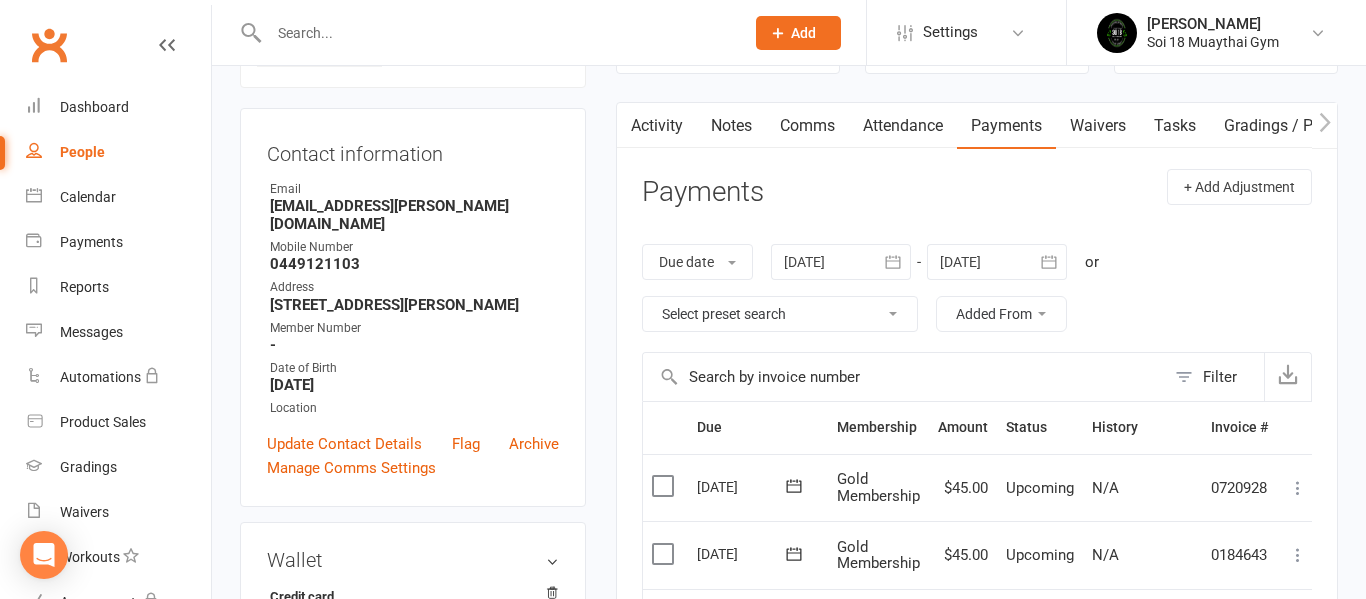 scroll, scrollTop: 163, scrollLeft: 0, axis: vertical 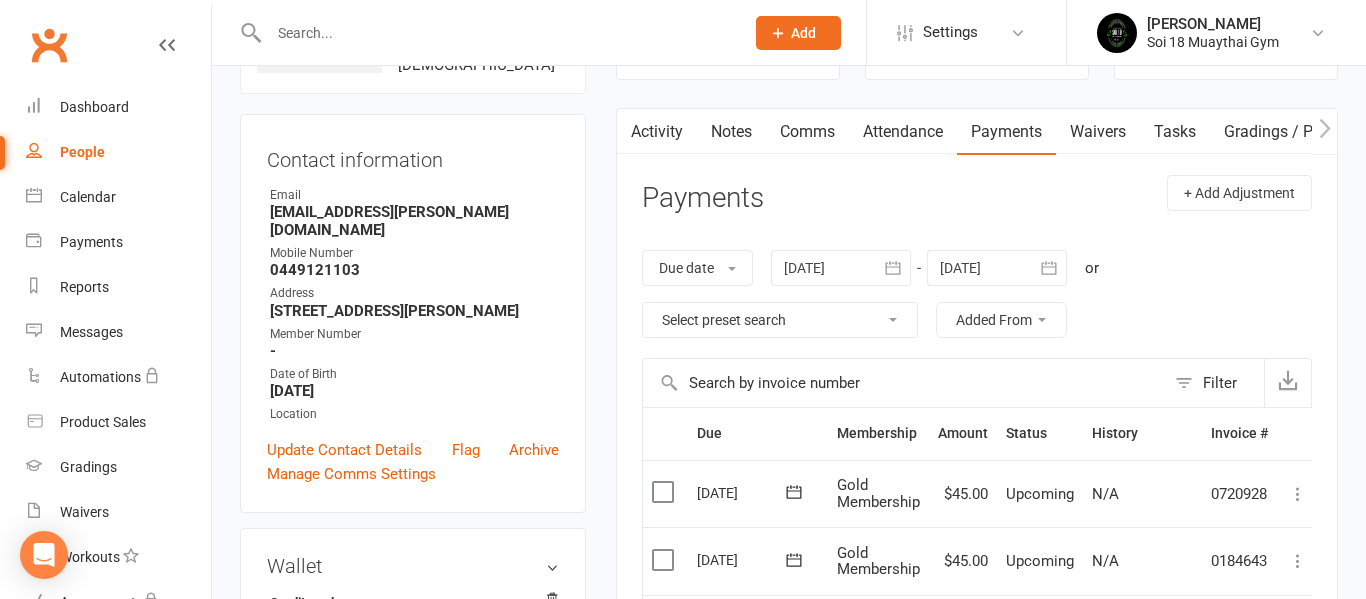 click at bounding box center [997, 268] 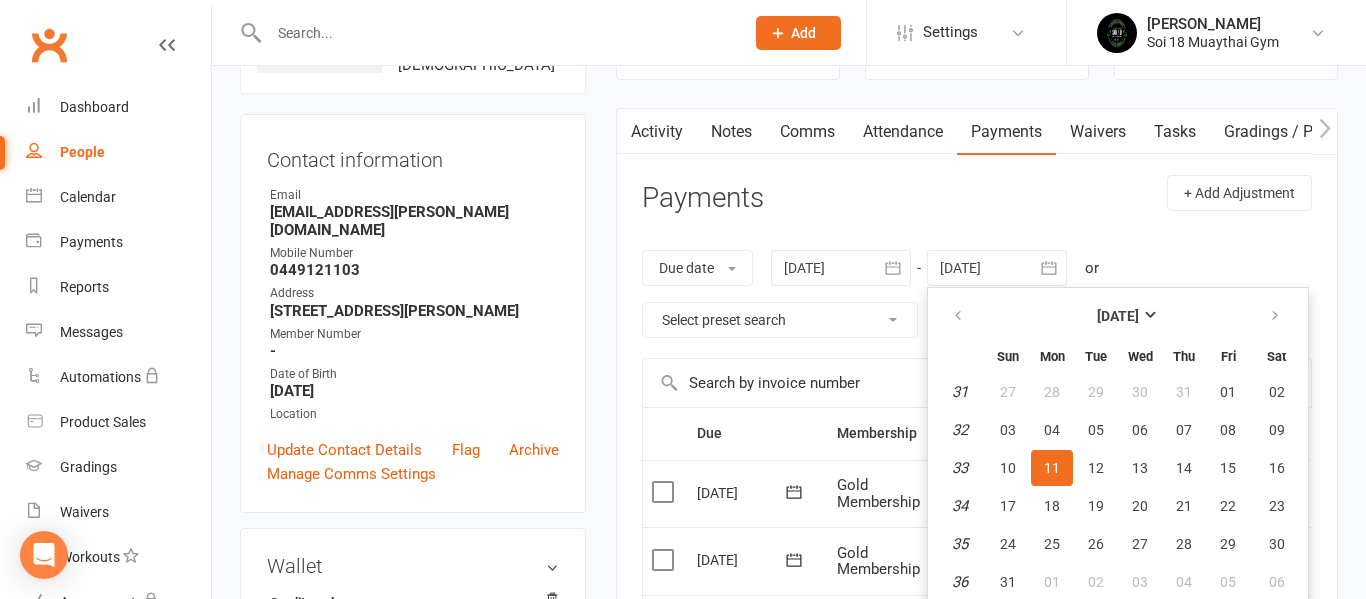 scroll, scrollTop: 166, scrollLeft: 0, axis: vertical 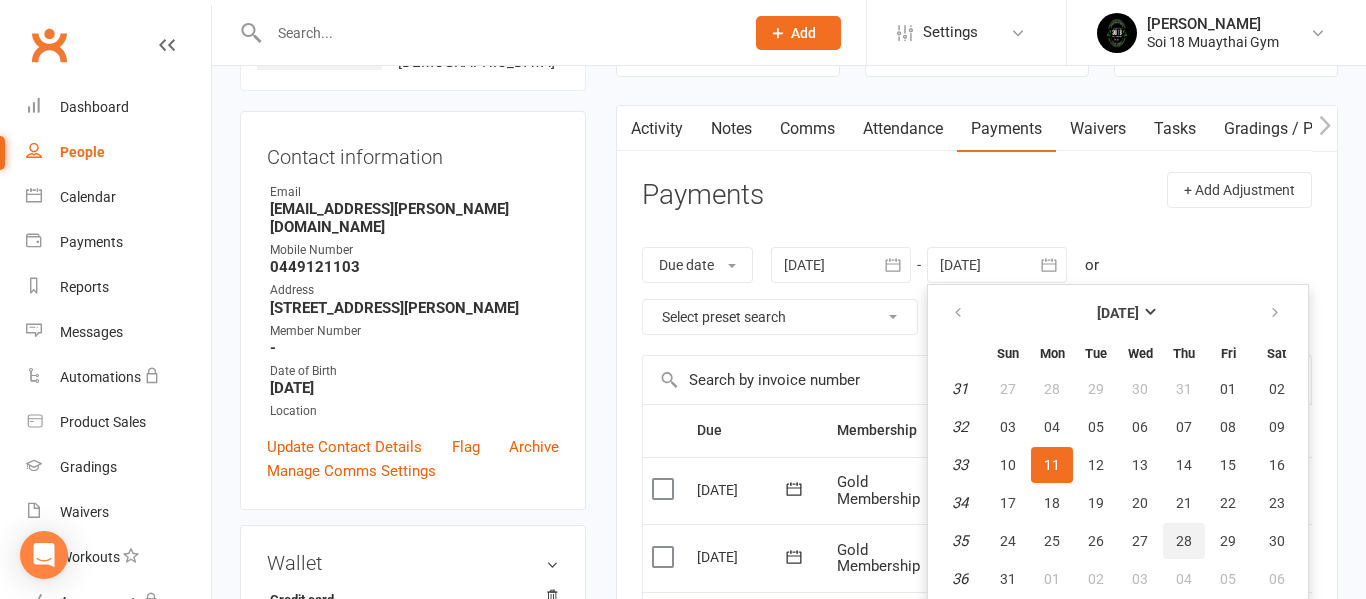 click on "28" at bounding box center (1184, 541) 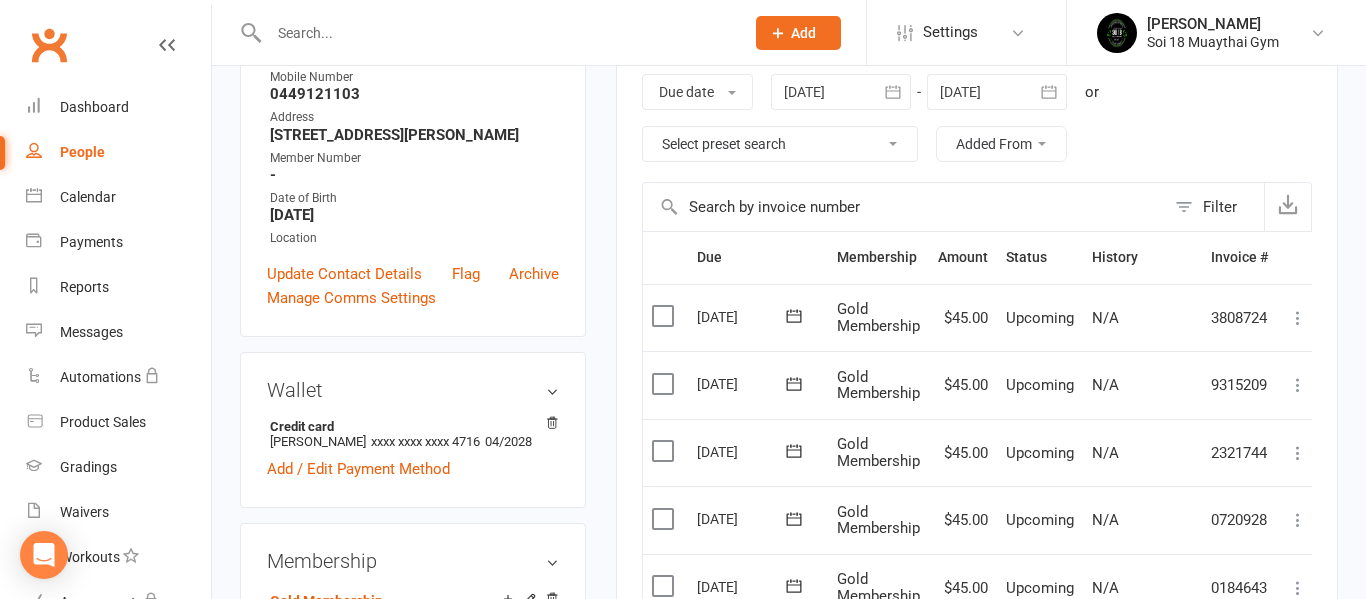 scroll, scrollTop: 341, scrollLeft: 0, axis: vertical 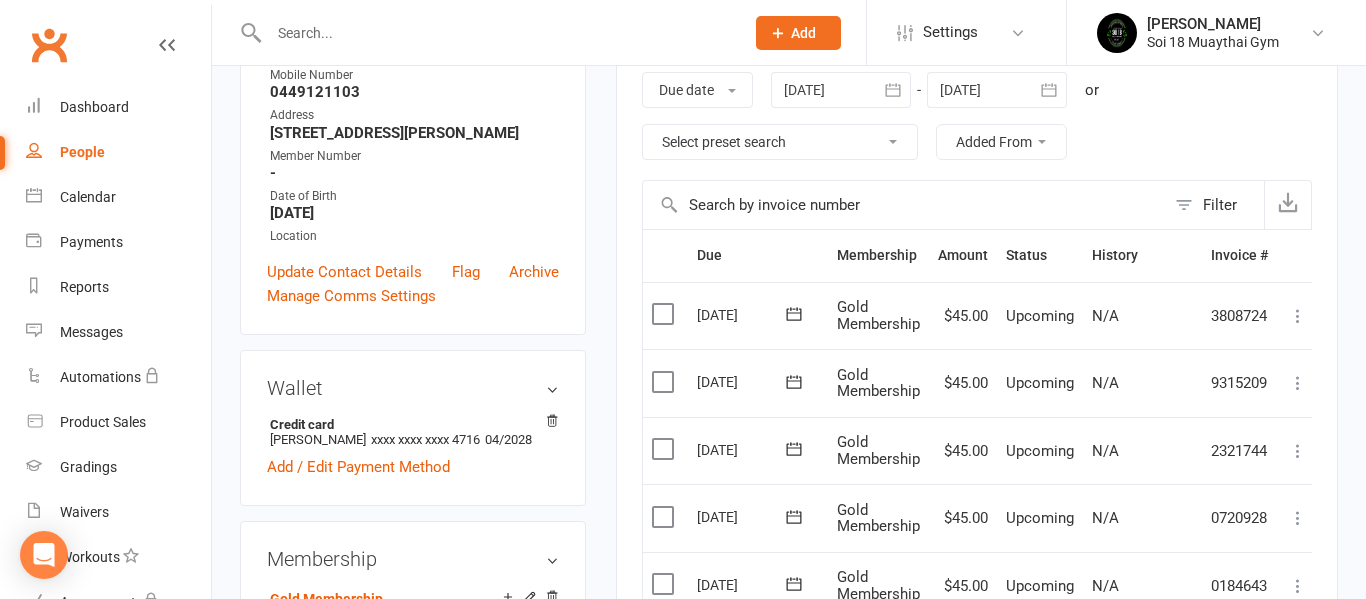 click at bounding box center [665, 449] 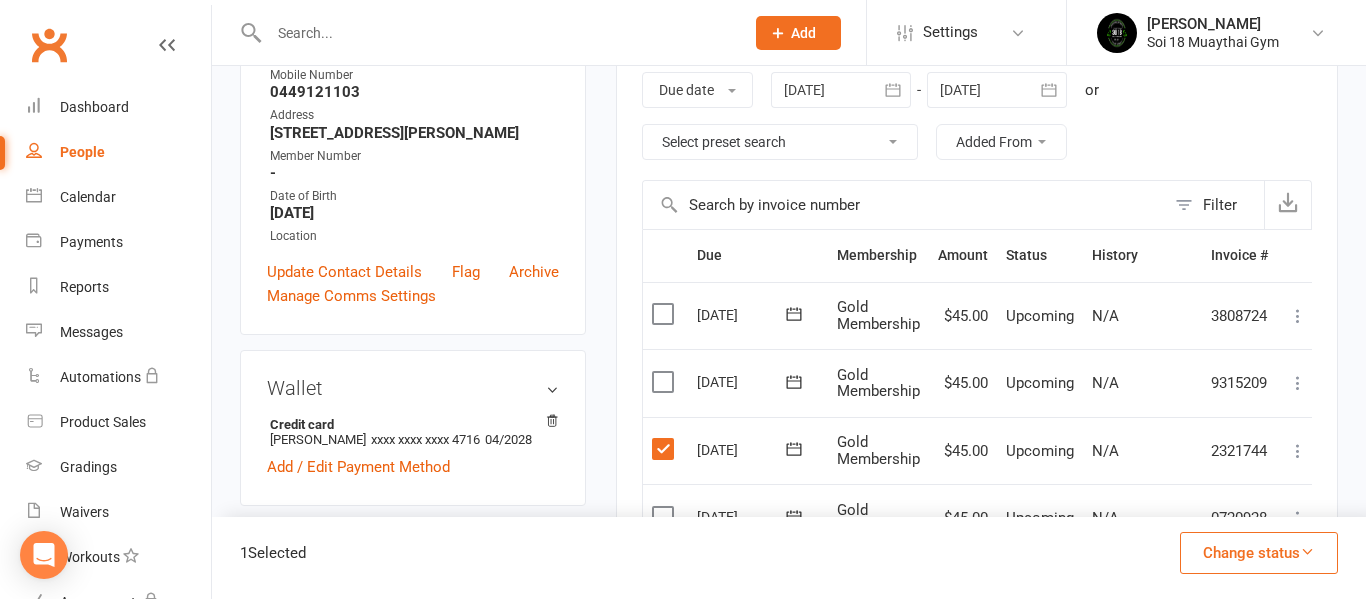 click on "Change status" at bounding box center [1259, 553] 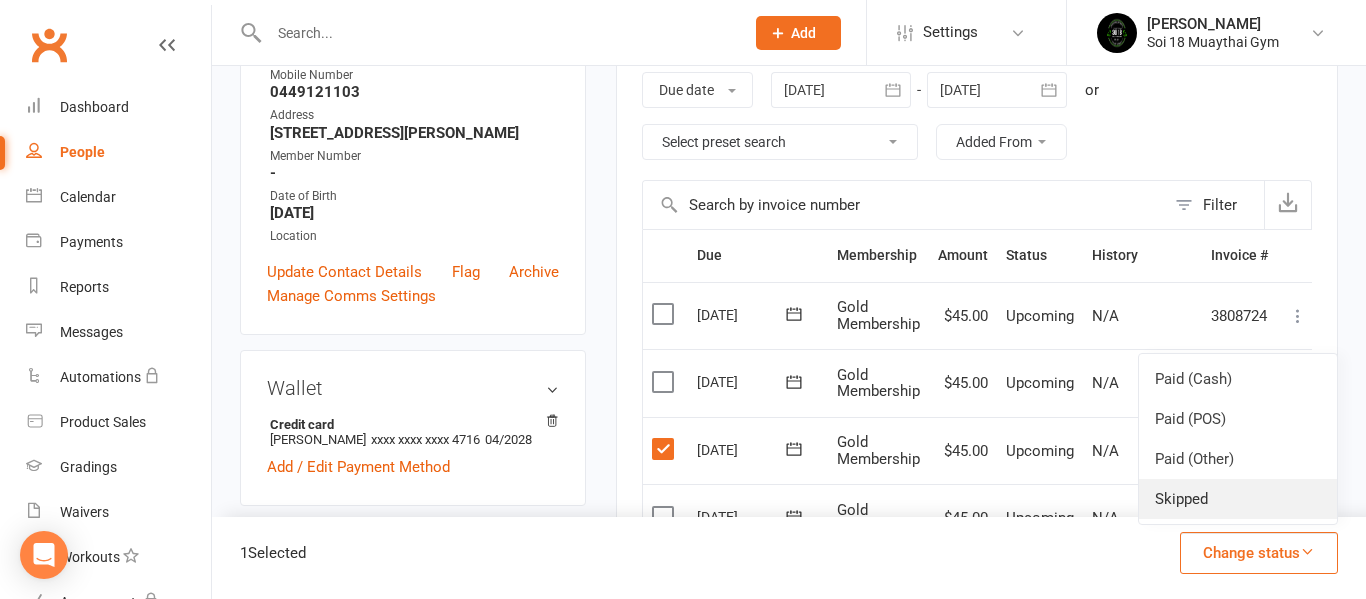 click on "Skipped" at bounding box center (1238, 499) 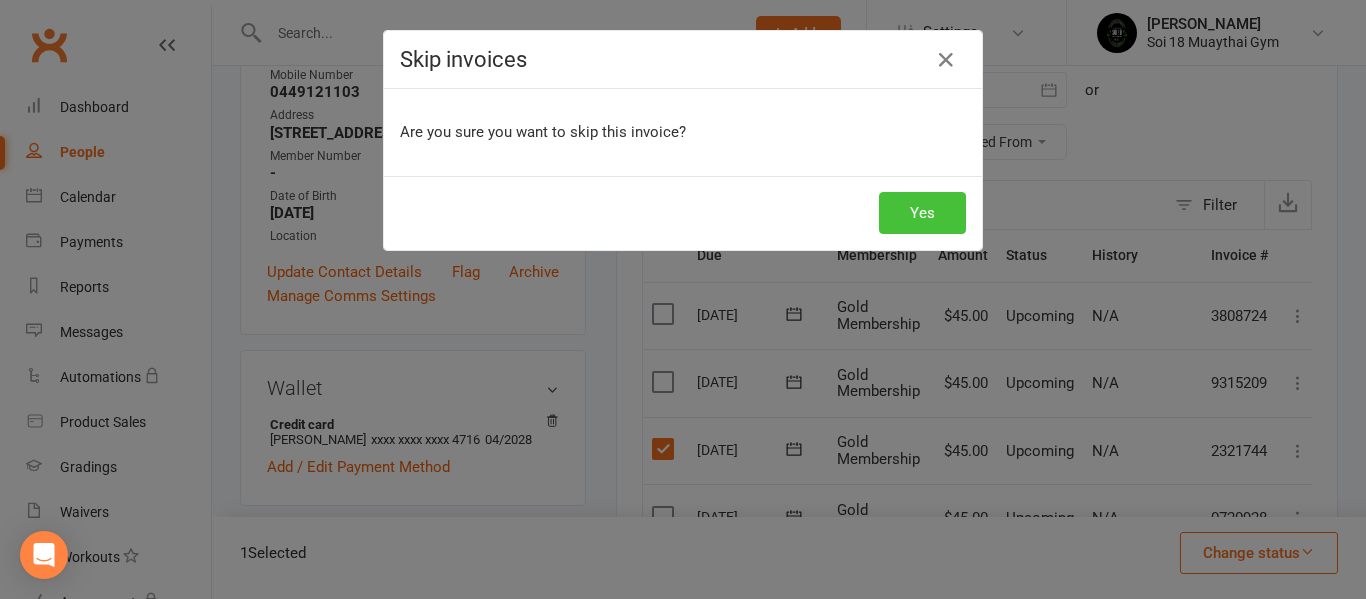click on "Yes" at bounding box center (922, 213) 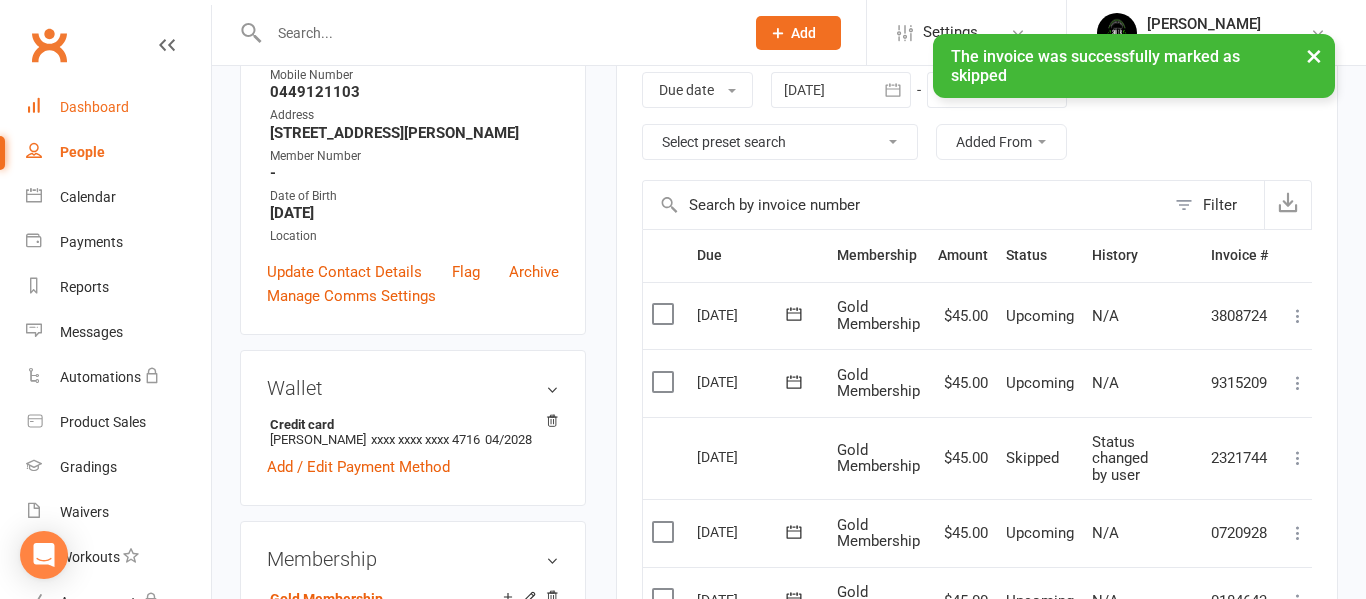 click on "Dashboard" at bounding box center (94, 107) 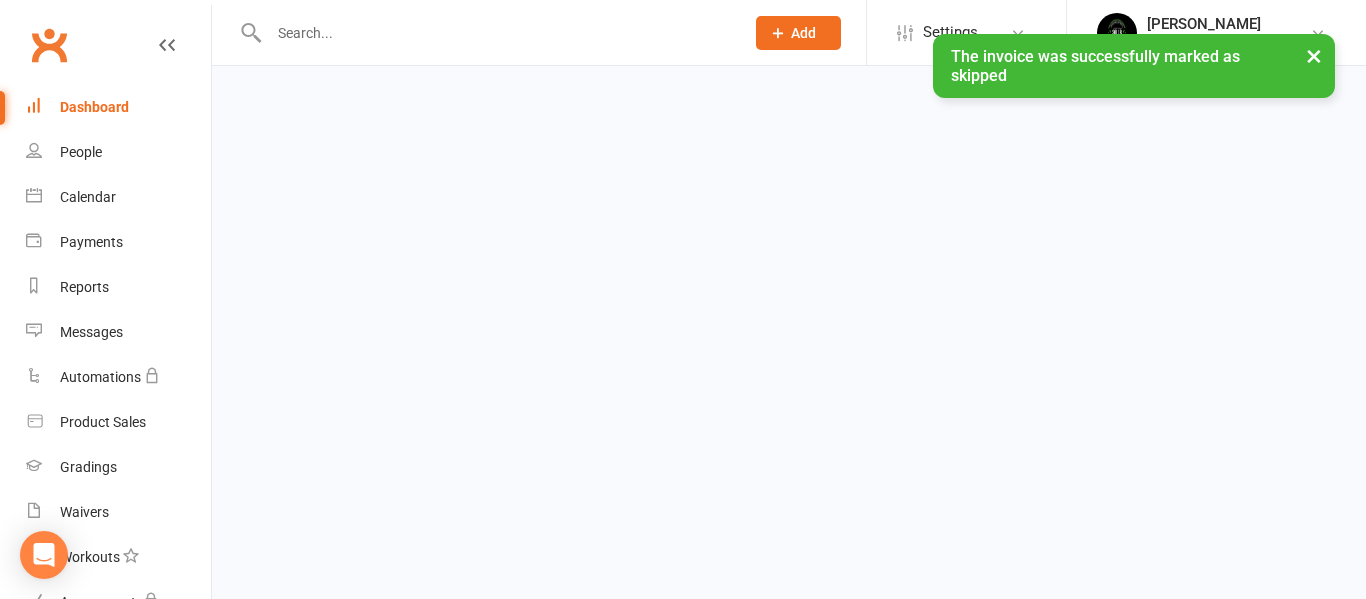 scroll, scrollTop: 0, scrollLeft: 0, axis: both 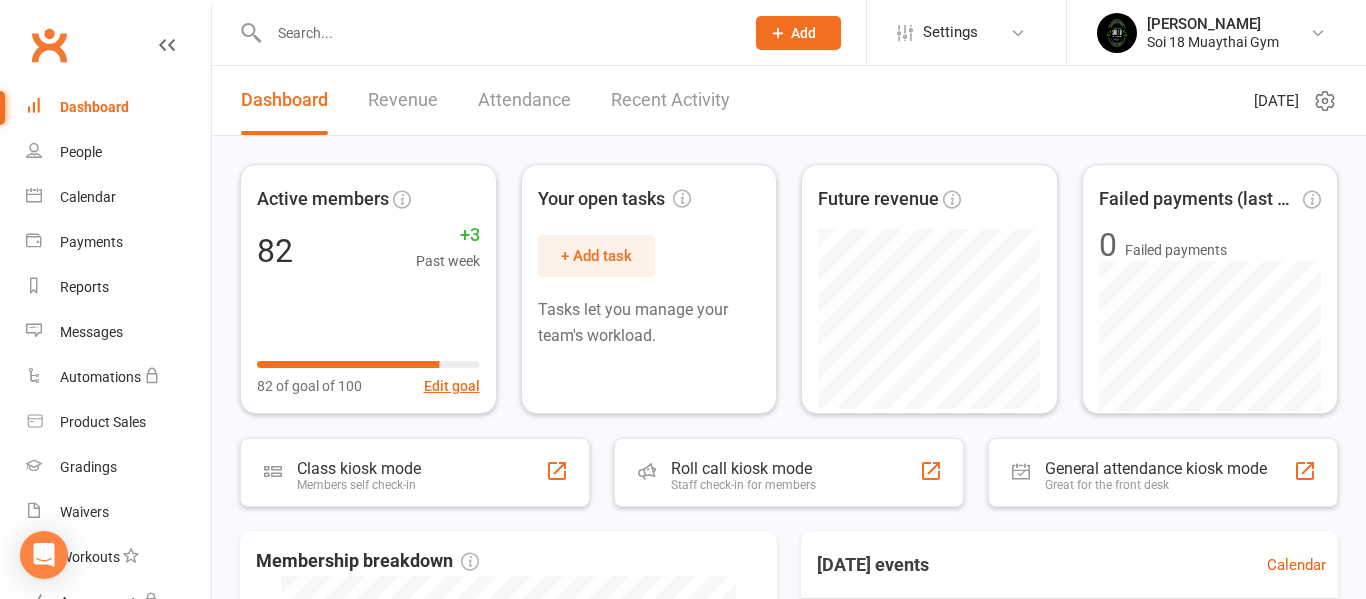 click on "Recent Activity" at bounding box center (670, 100) 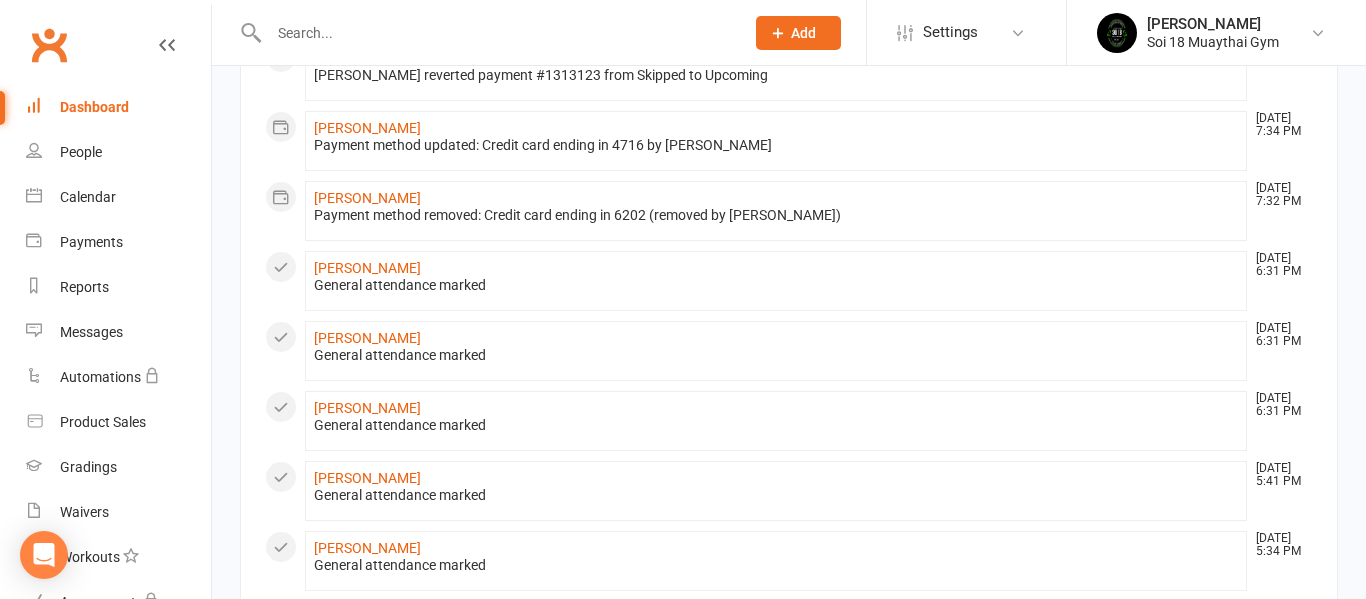 scroll, scrollTop: 0, scrollLeft: 0, axis: both 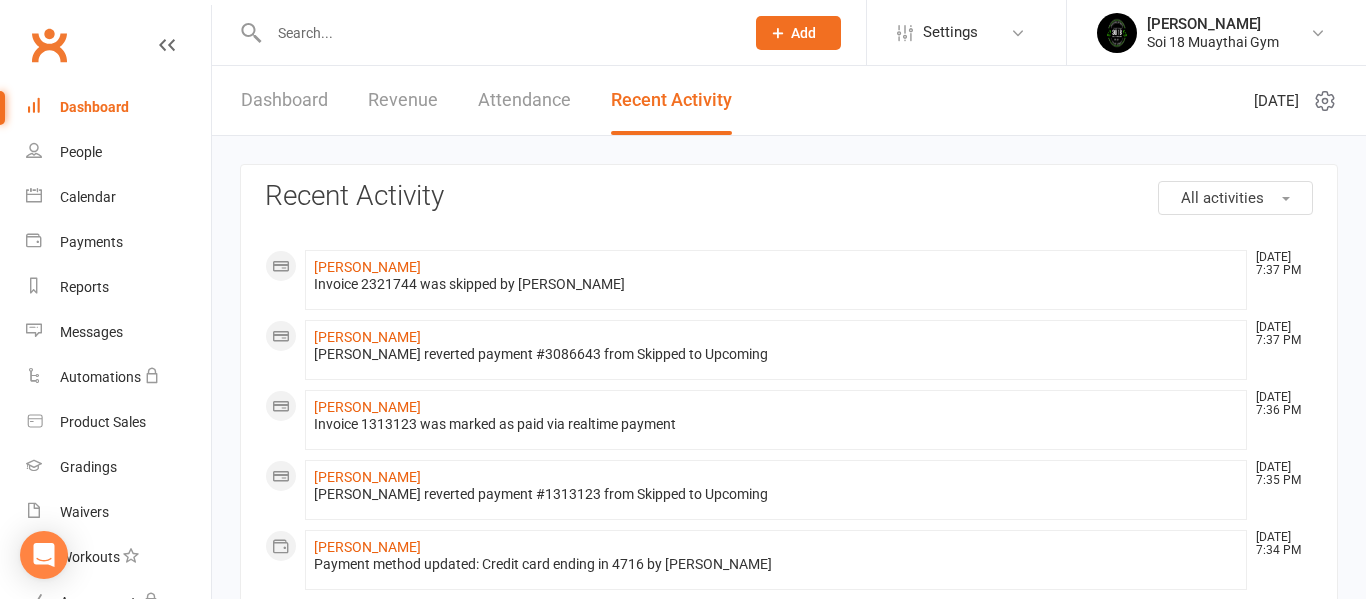 click on "Dashboard" at bounding box center [284, 100] 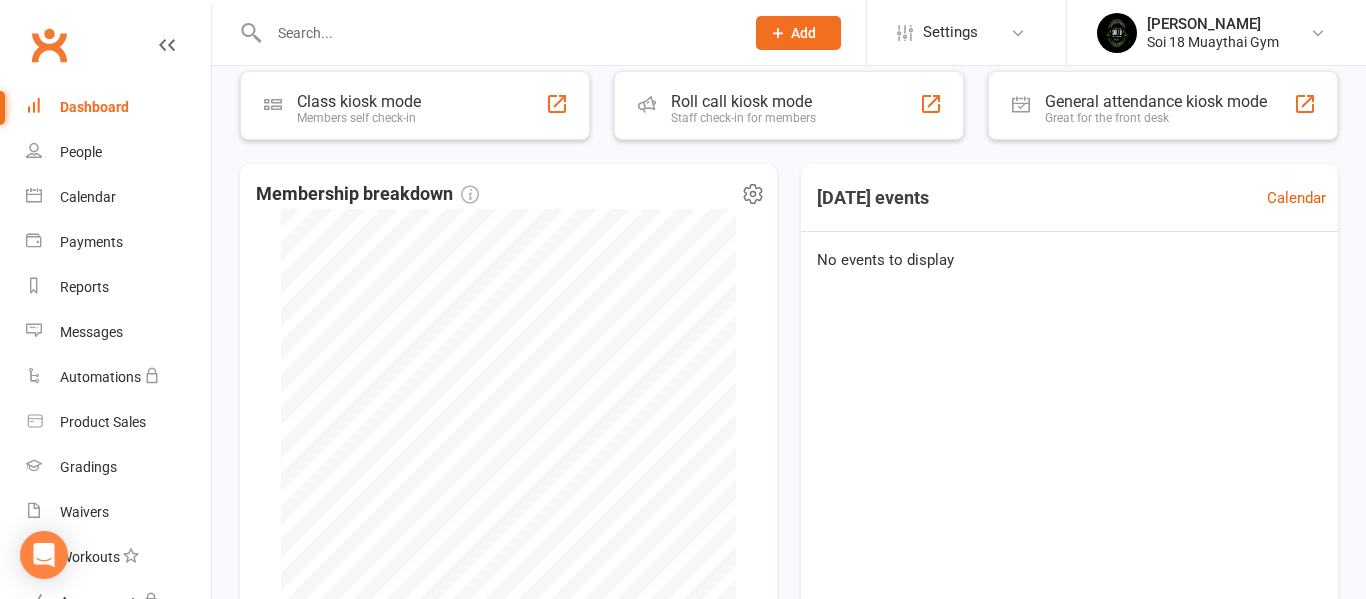 scroll, scrollTop: 0, scrollLeft: 0, axis: both 